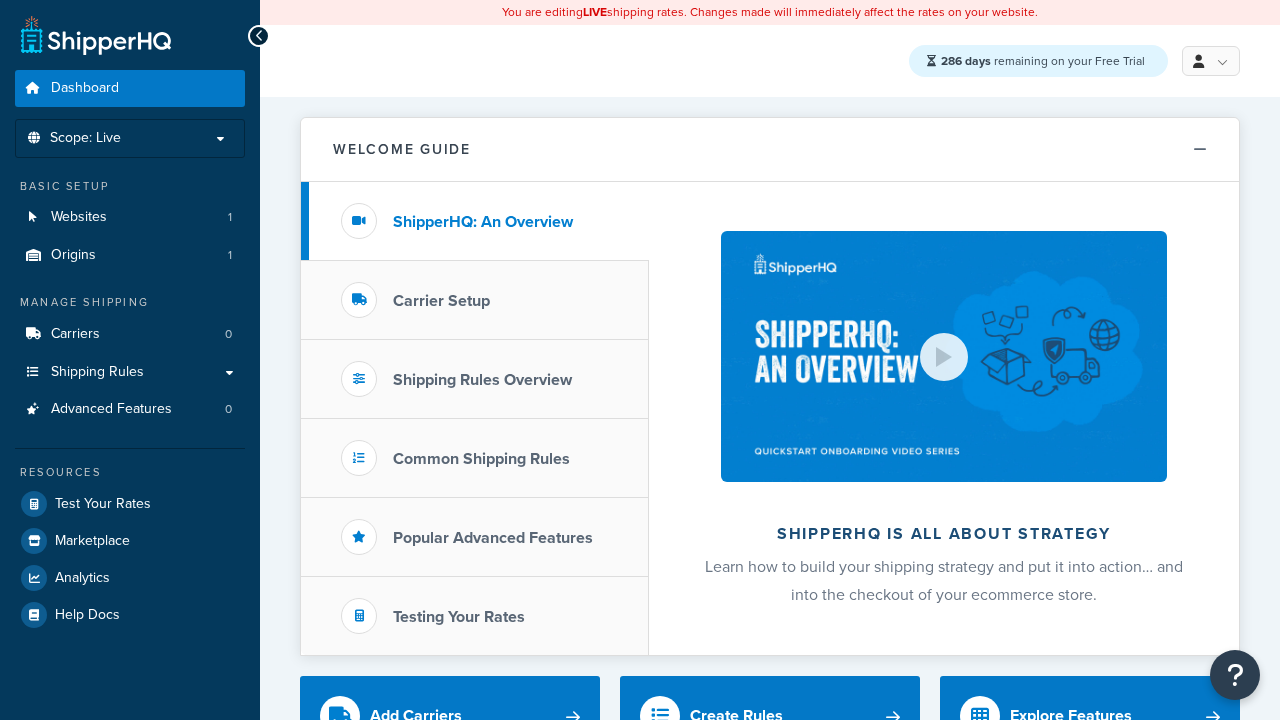 scroll, scrollTop: 0, scrollLeft: 0, axis: both 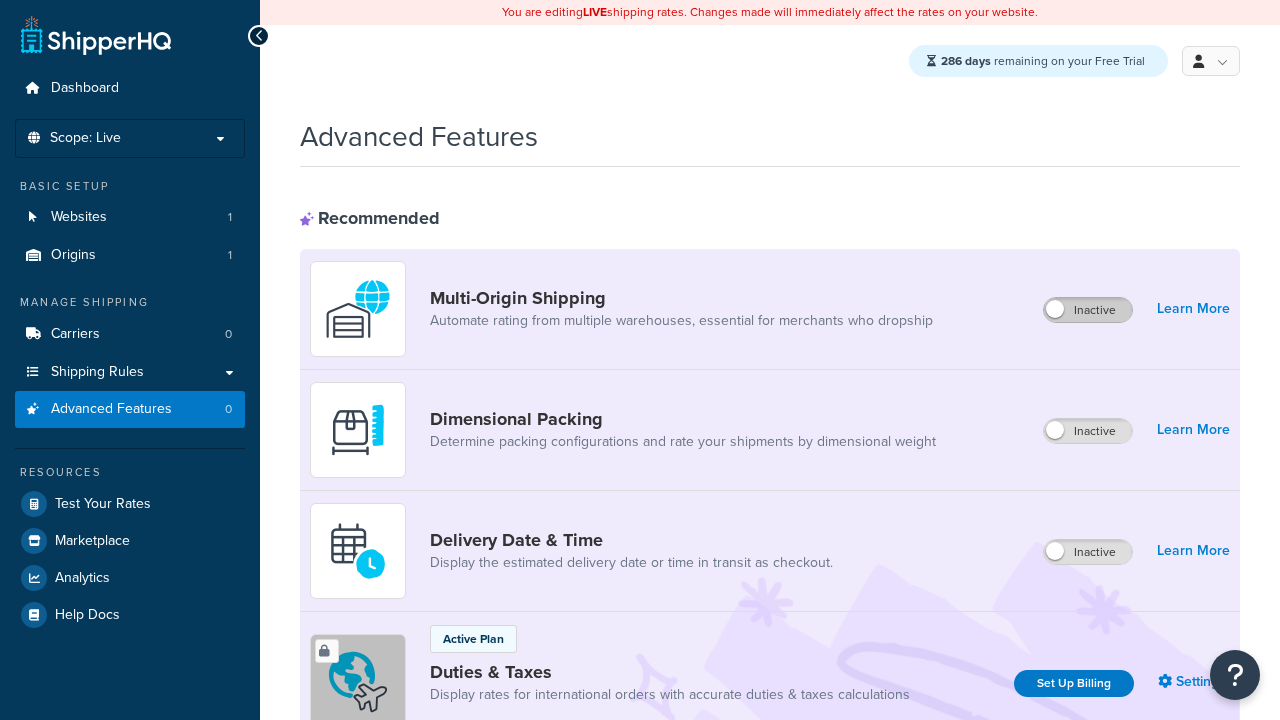 click on "Inactive" at bounding box center [1088, 310] 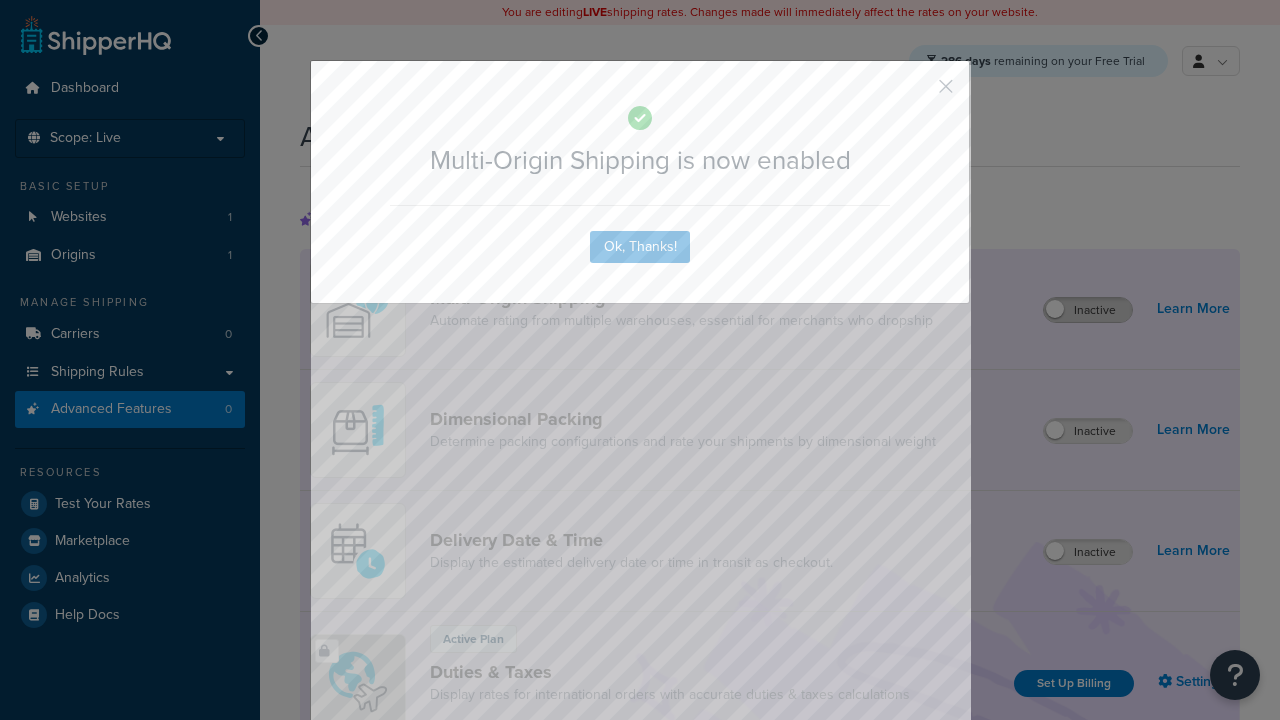 scroll, scrollTop: 0, scrollLeft: 0, axis: both 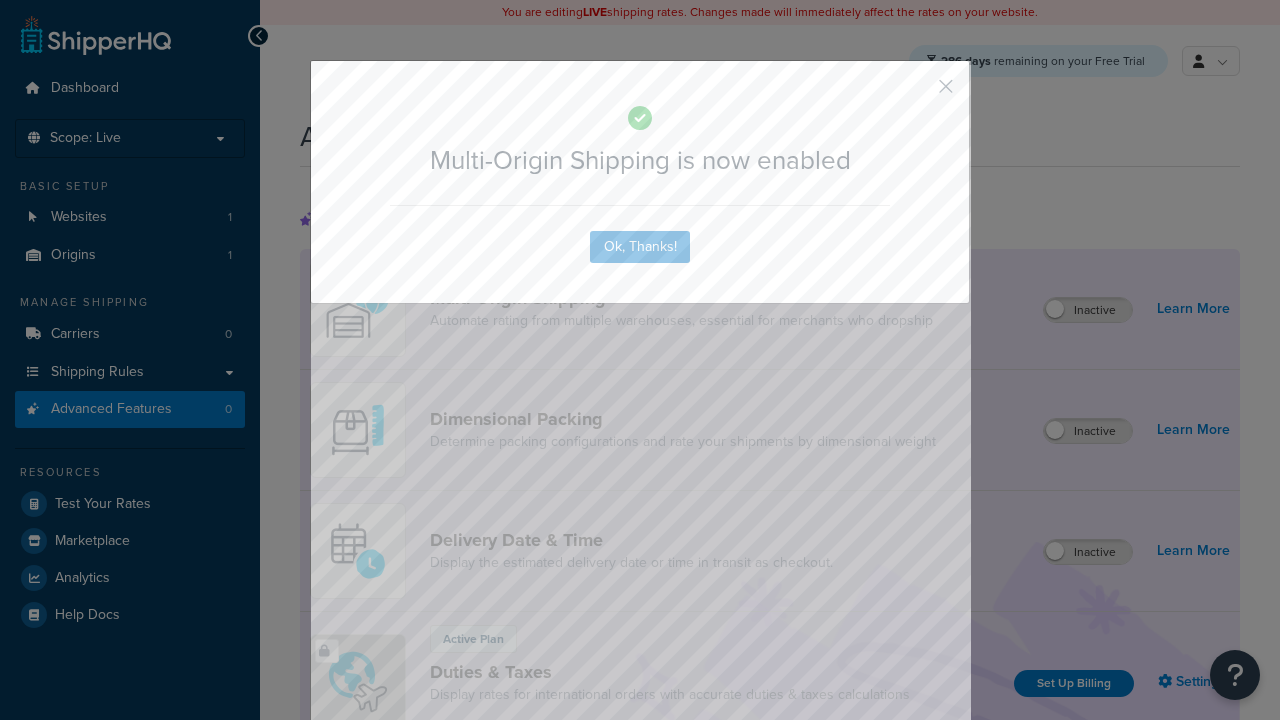click at bounding box center [916, 93] 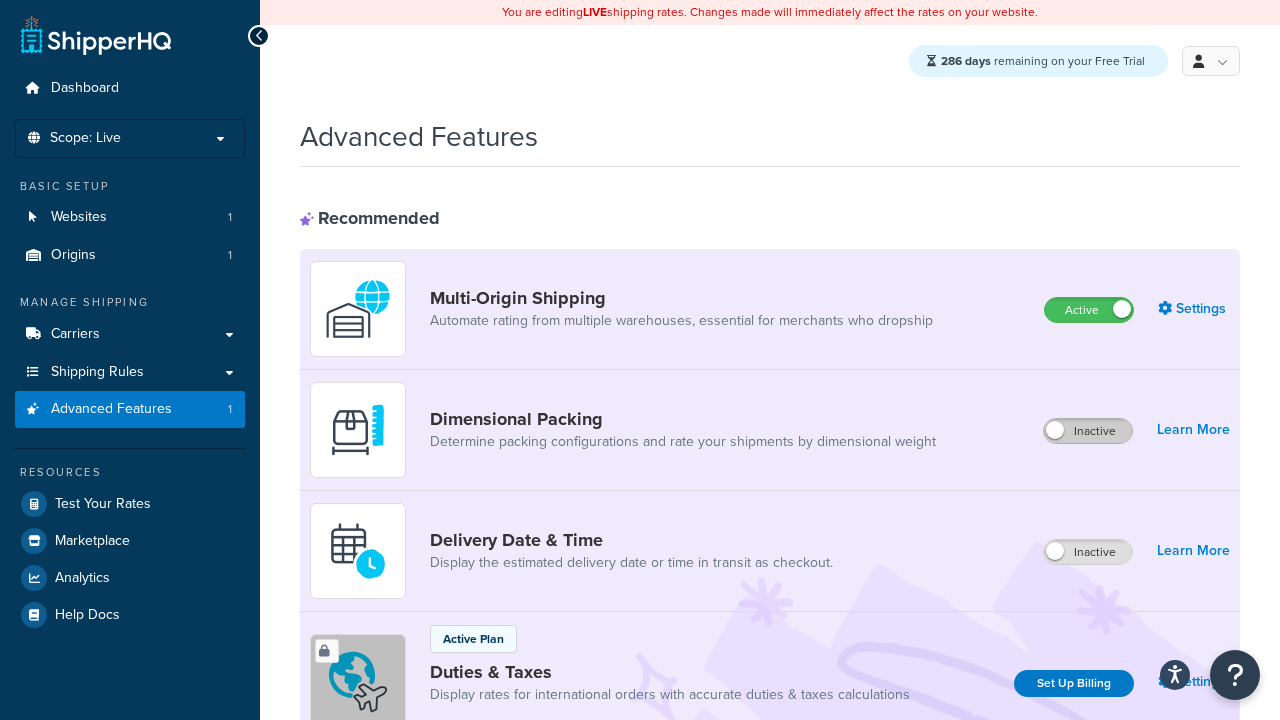 click on "Inactive" at bounding box center [1088, 431] 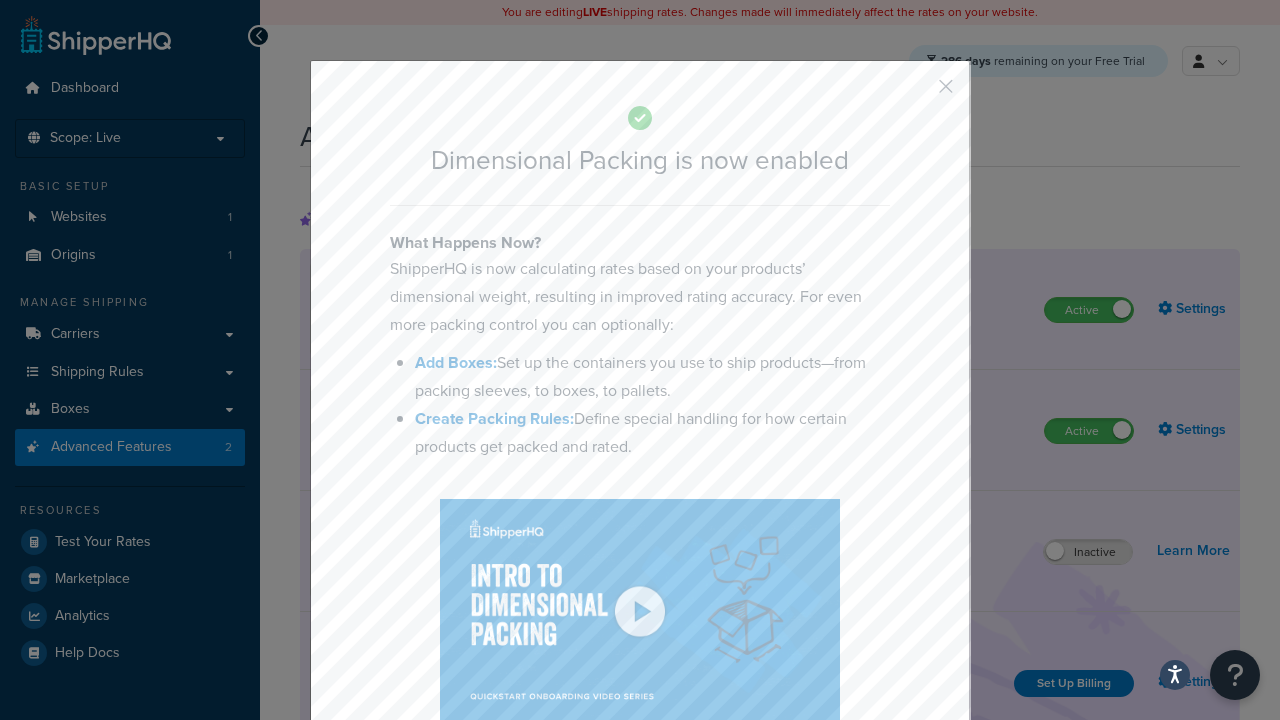 click at bounding box center (916, 93) 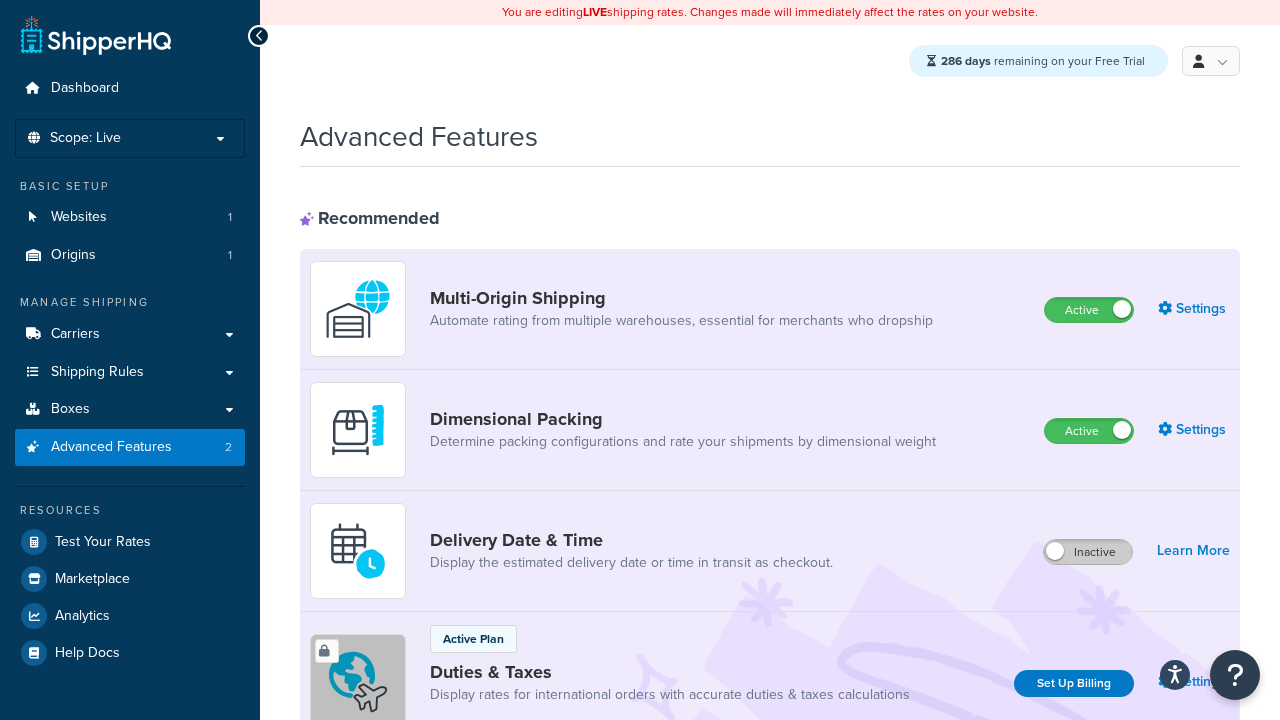 click on "Inactive" at bounding box center (1088, 552) 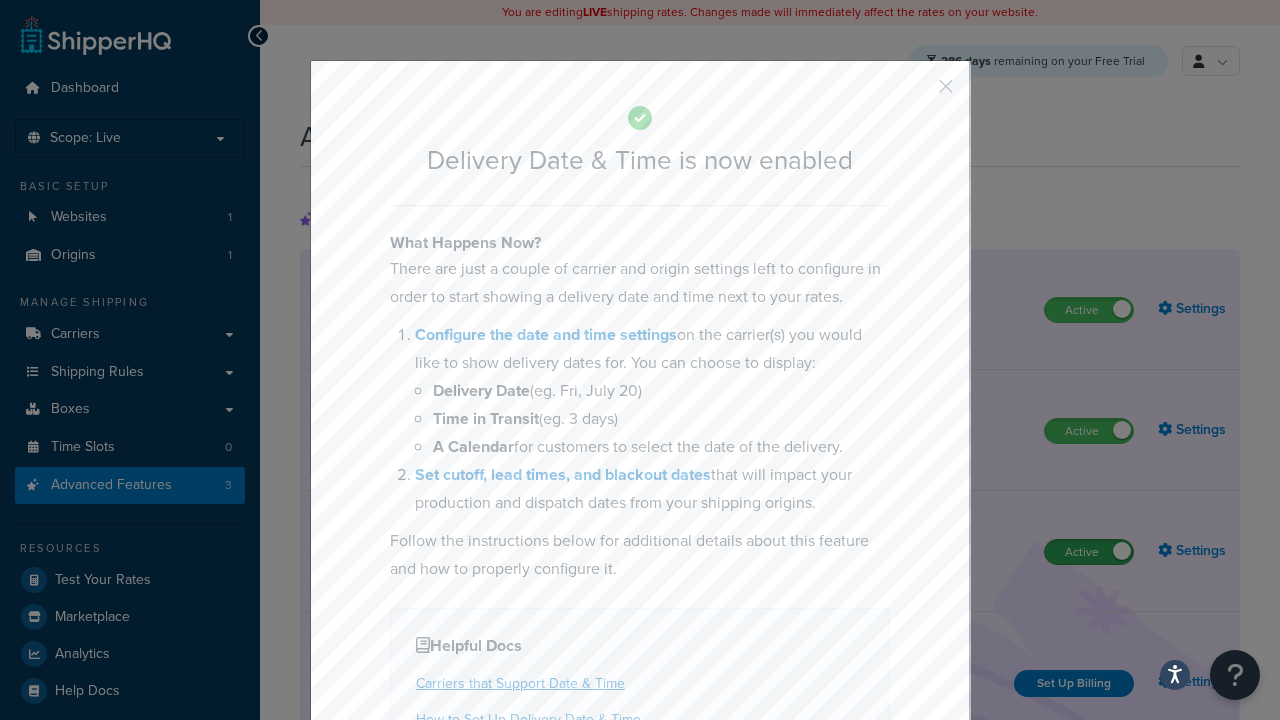 click at bounding box center (916, 93) 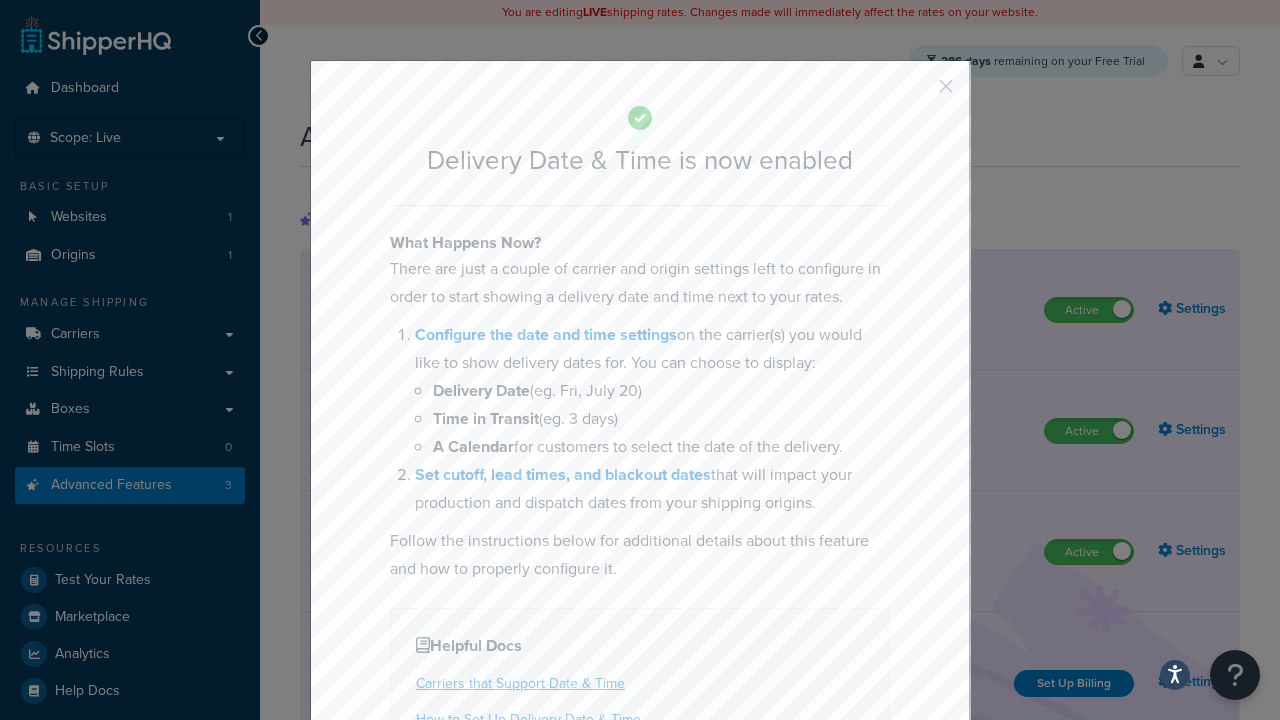 click on "Inactive" at bounding box center [1088, 887] 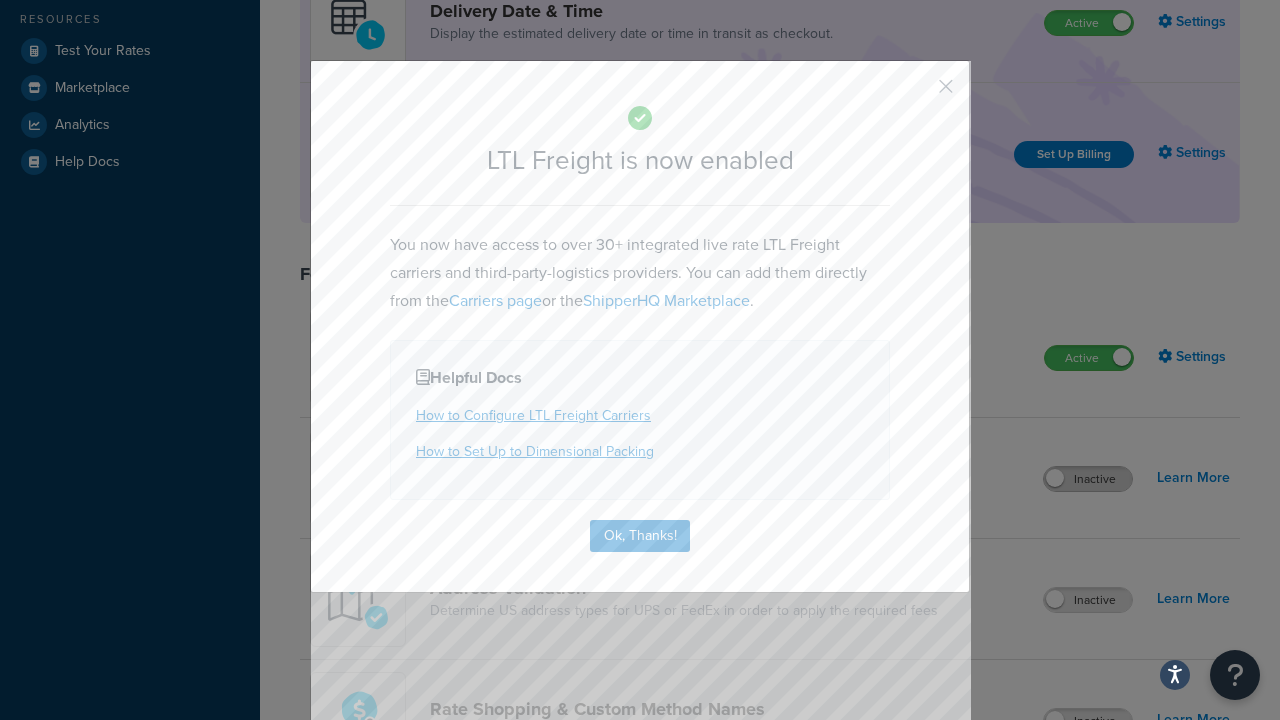 click at bounding box center (916, 93) 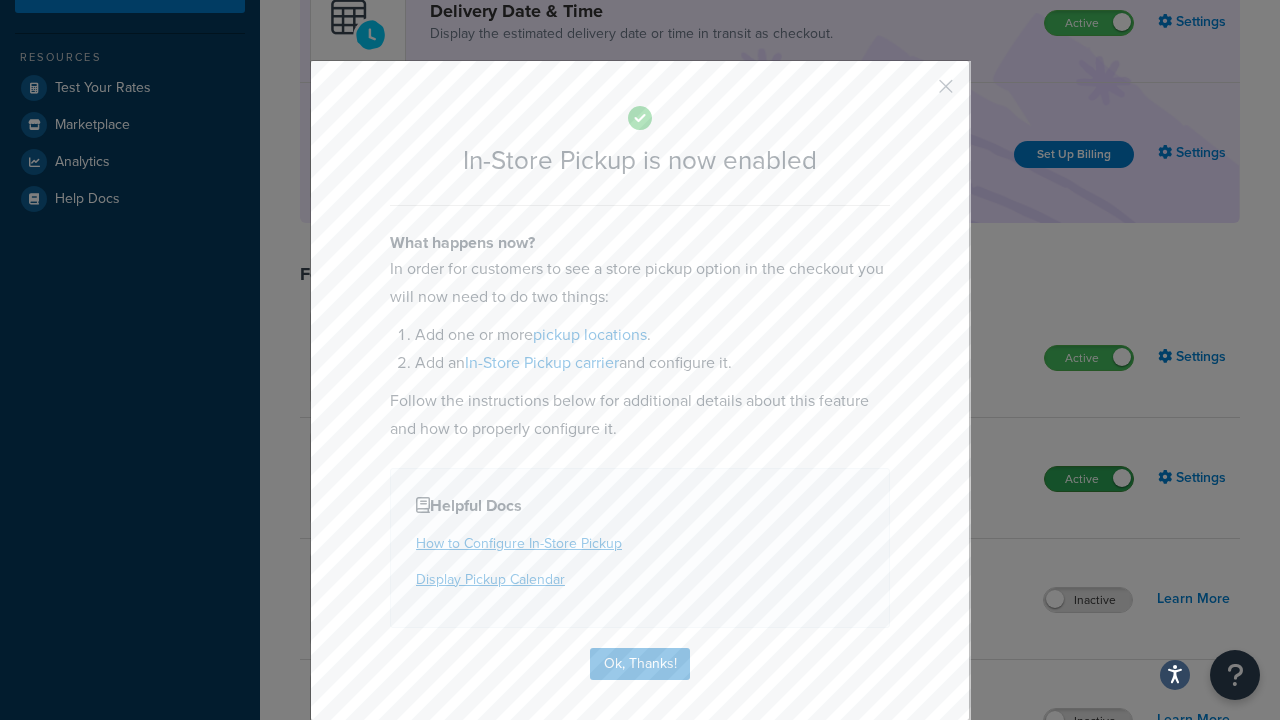 scroll, scrollTop: 567, scrollLeft: 0, axis: vertical 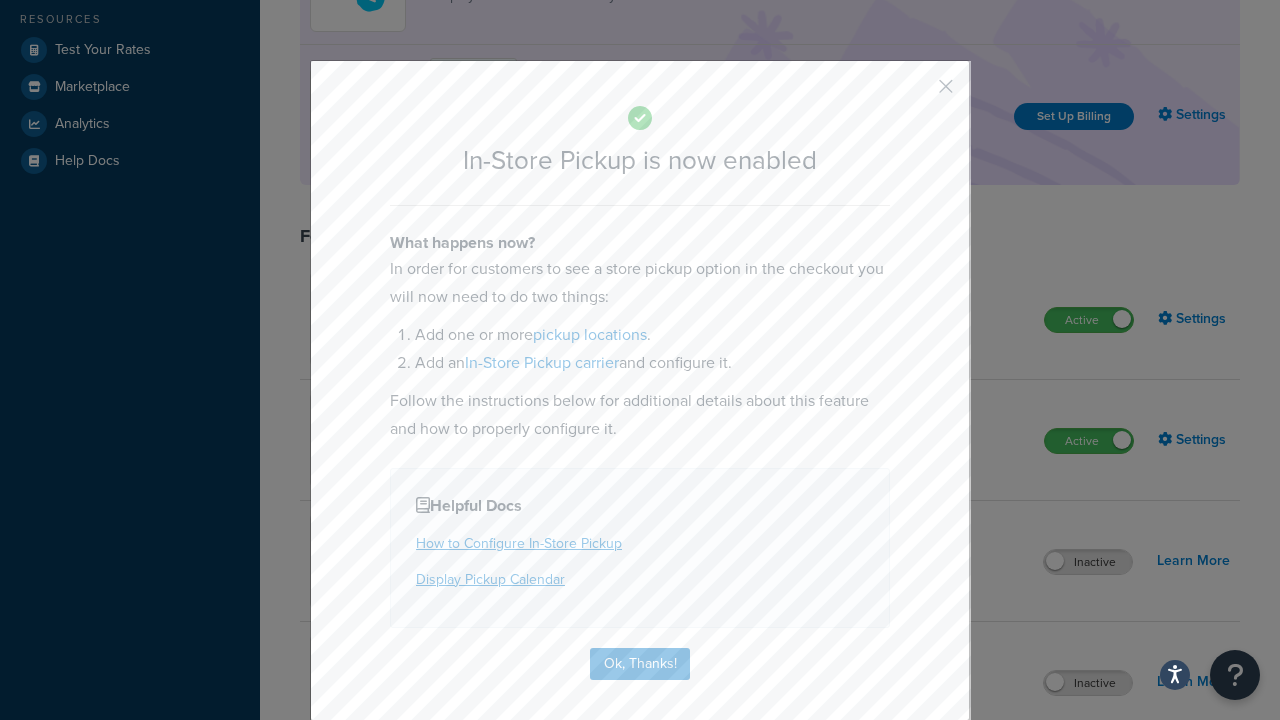 click at bounding box center [916, 93] 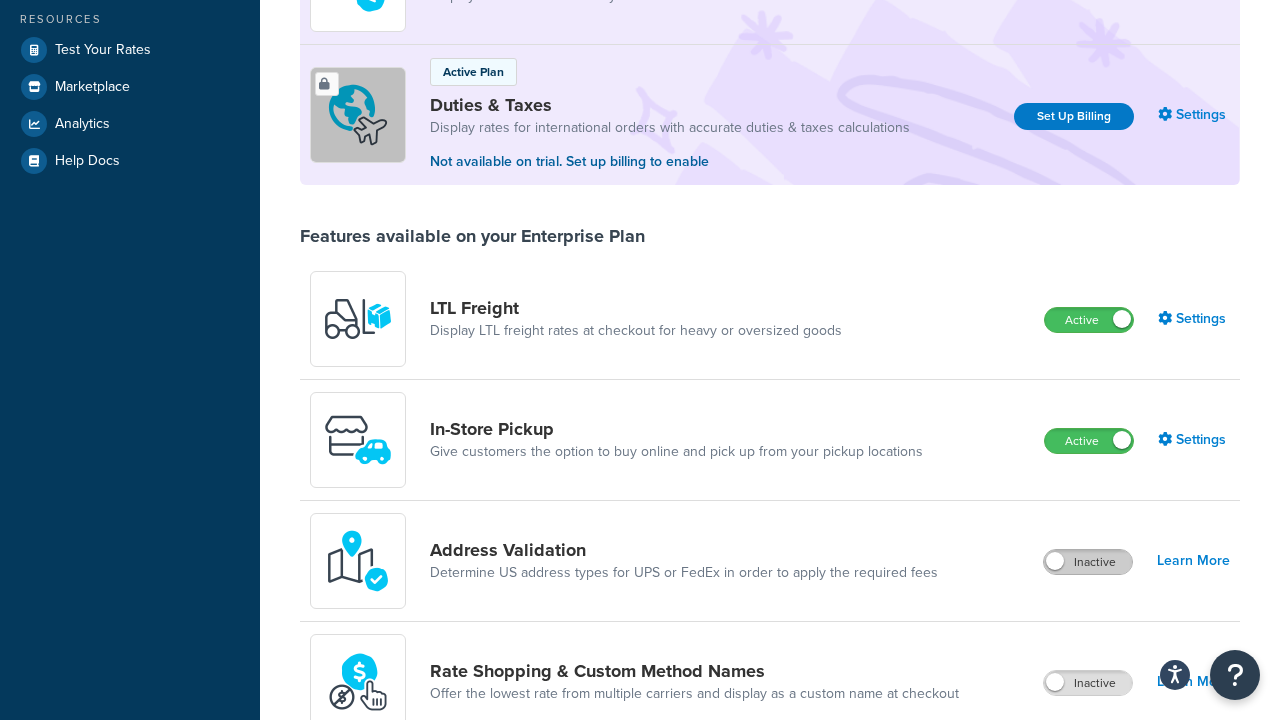 click on "Inactive" at bounding box center (1088, 562) 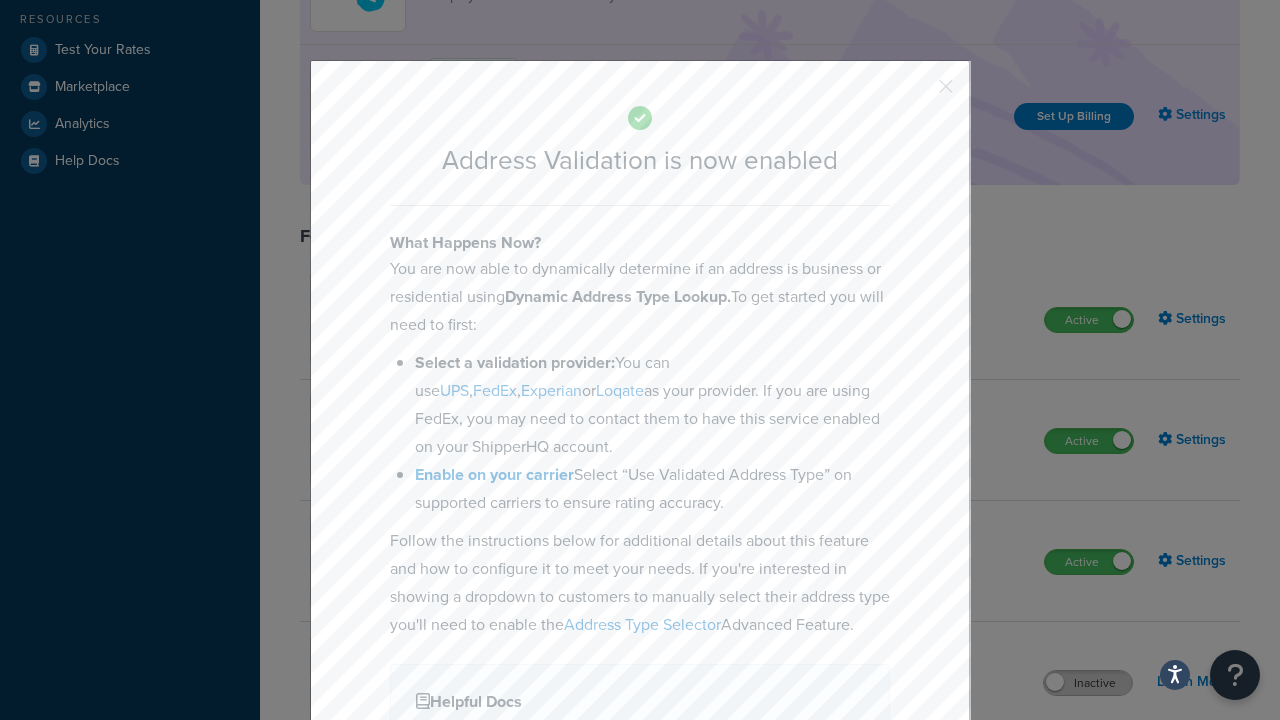 click at bounding box center [916, 93] 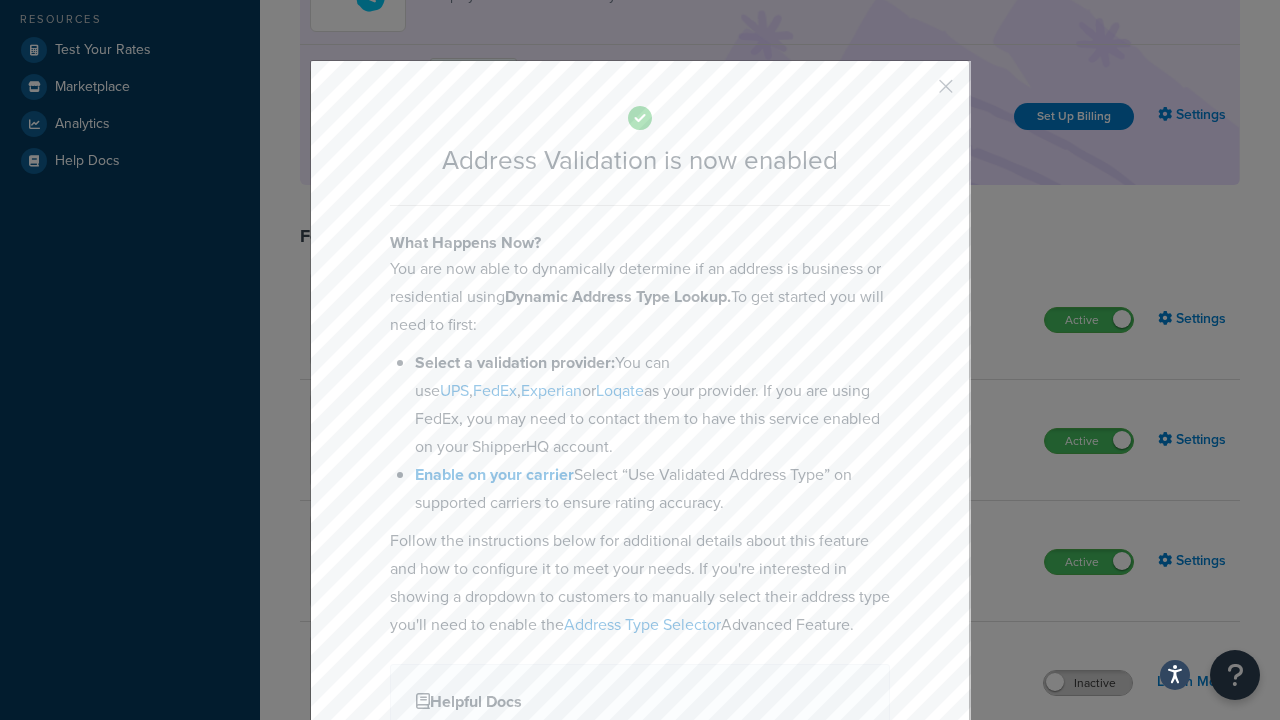 click on "Inactive" at bounding box center (1088, 683) 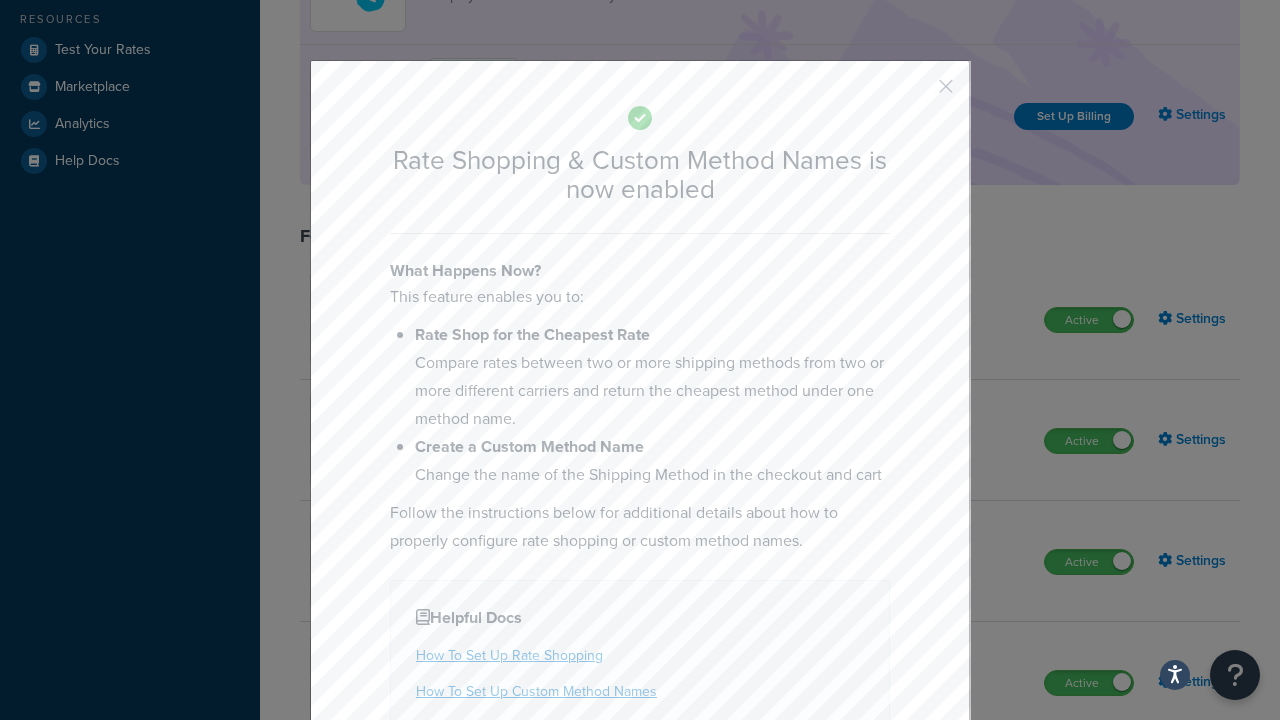 click at bounding box center (916, 93) 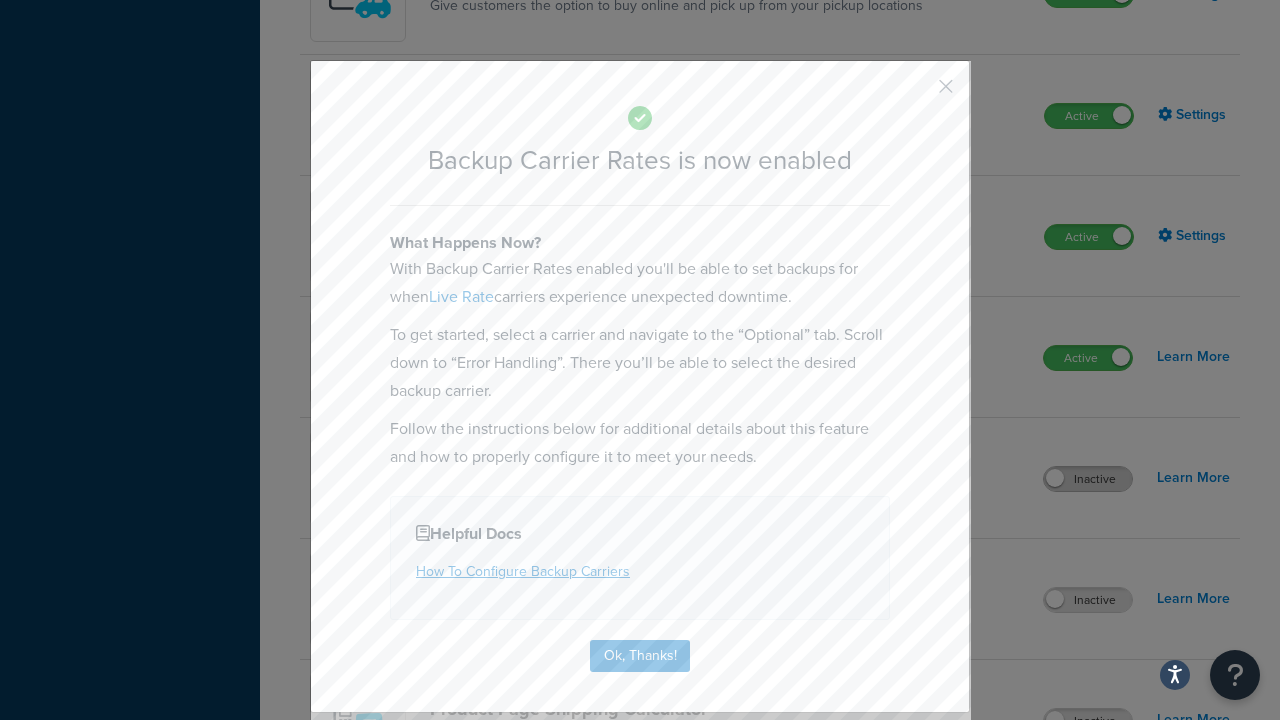 click at bounding box center [916, 93] 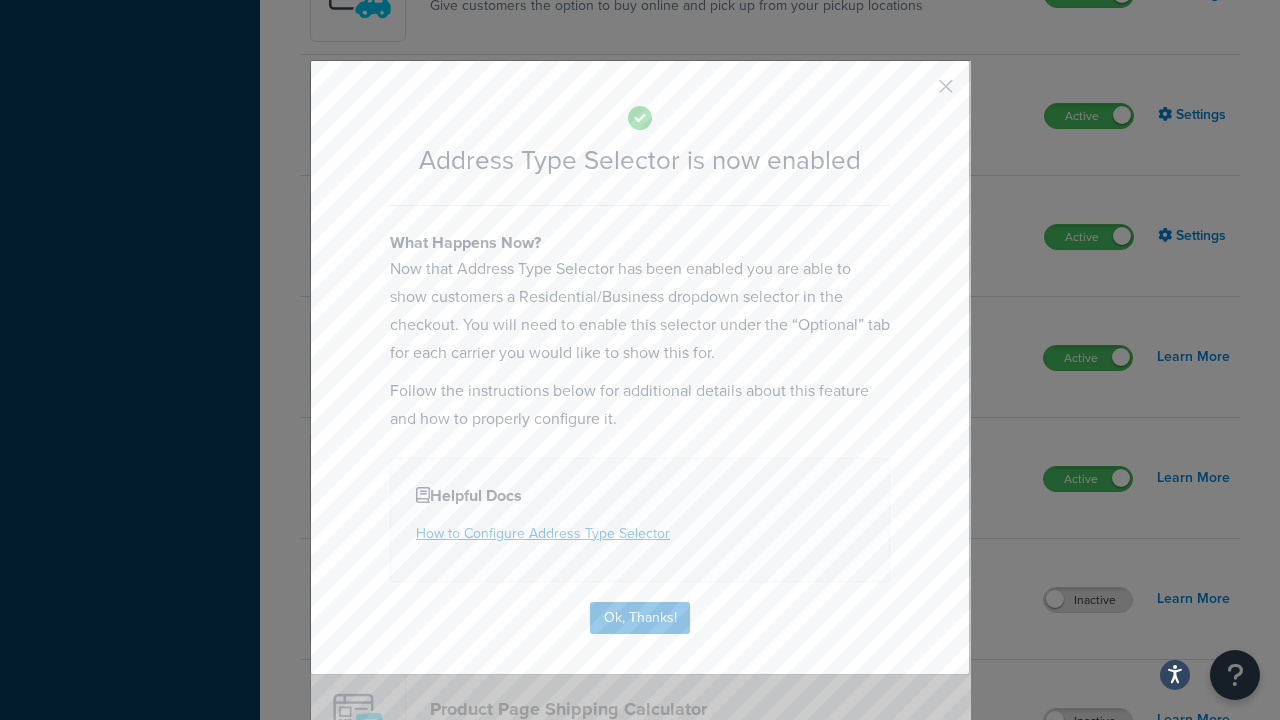 click at bounding box center [916, 93] 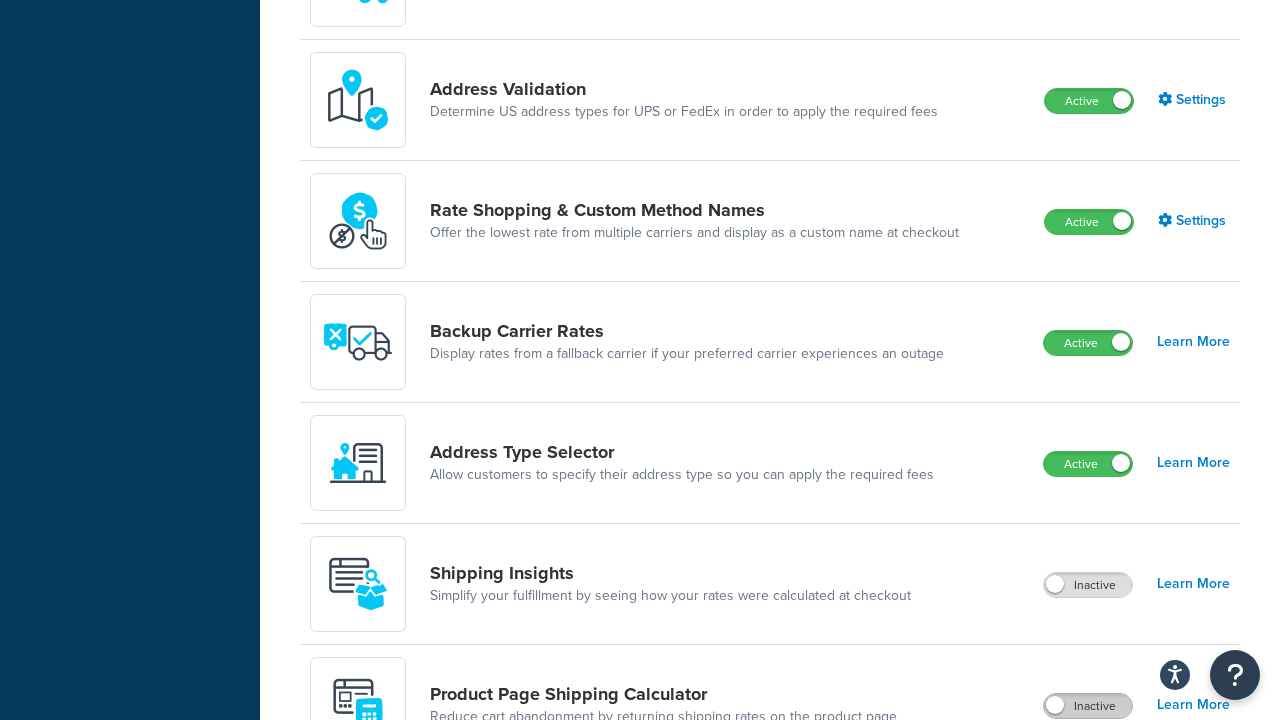 click on "Inactive" at bounding box center [1088, 706] 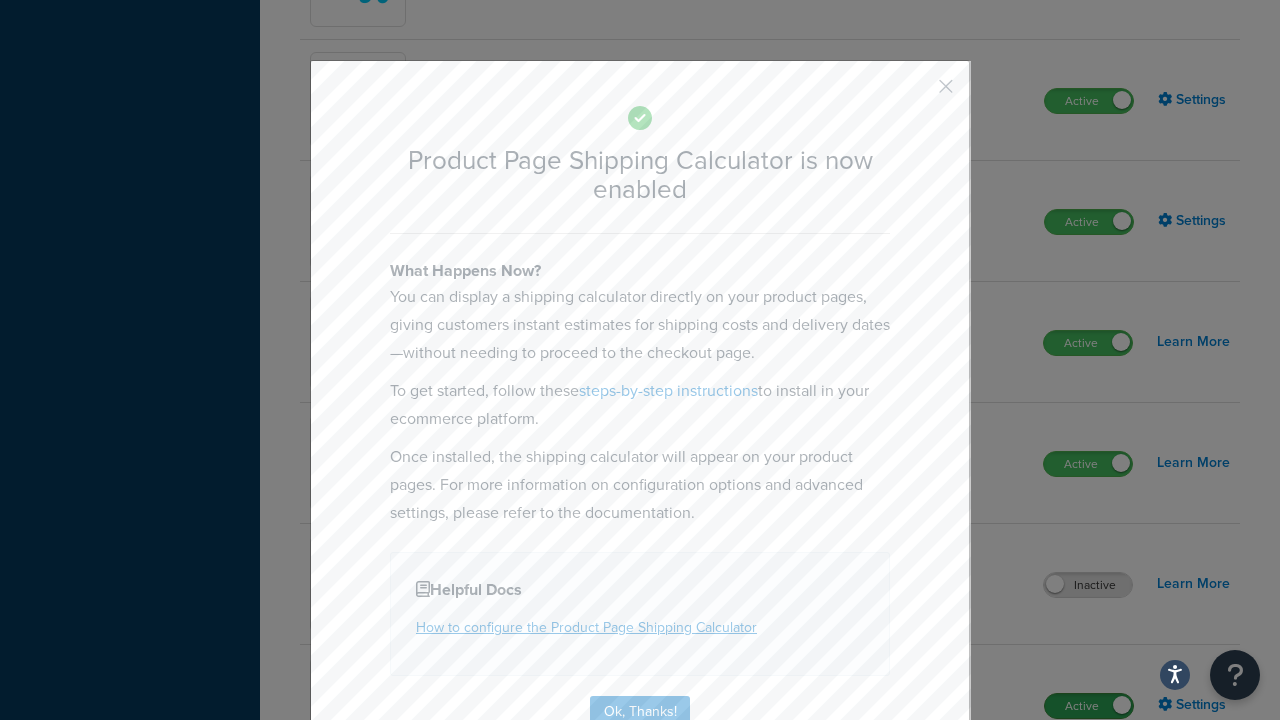 click at bounding box center (916, 93) 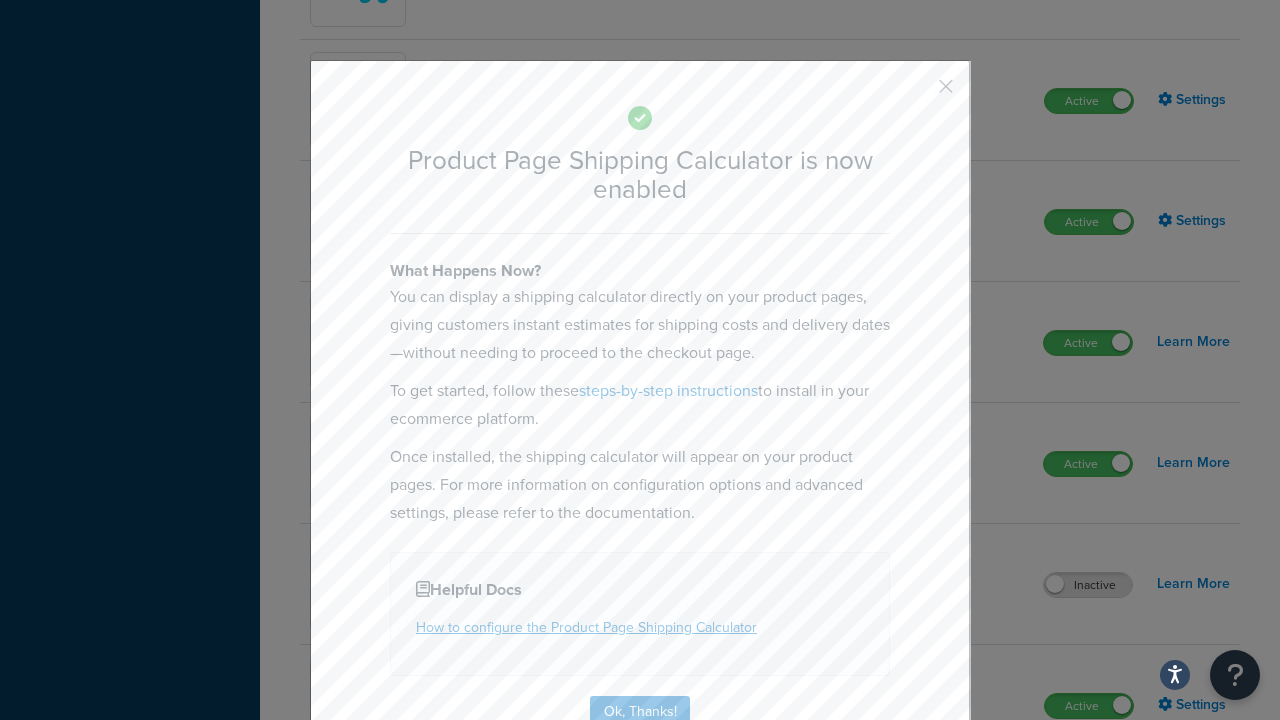 click on "Inactive" at bounding box center (1088, 827) 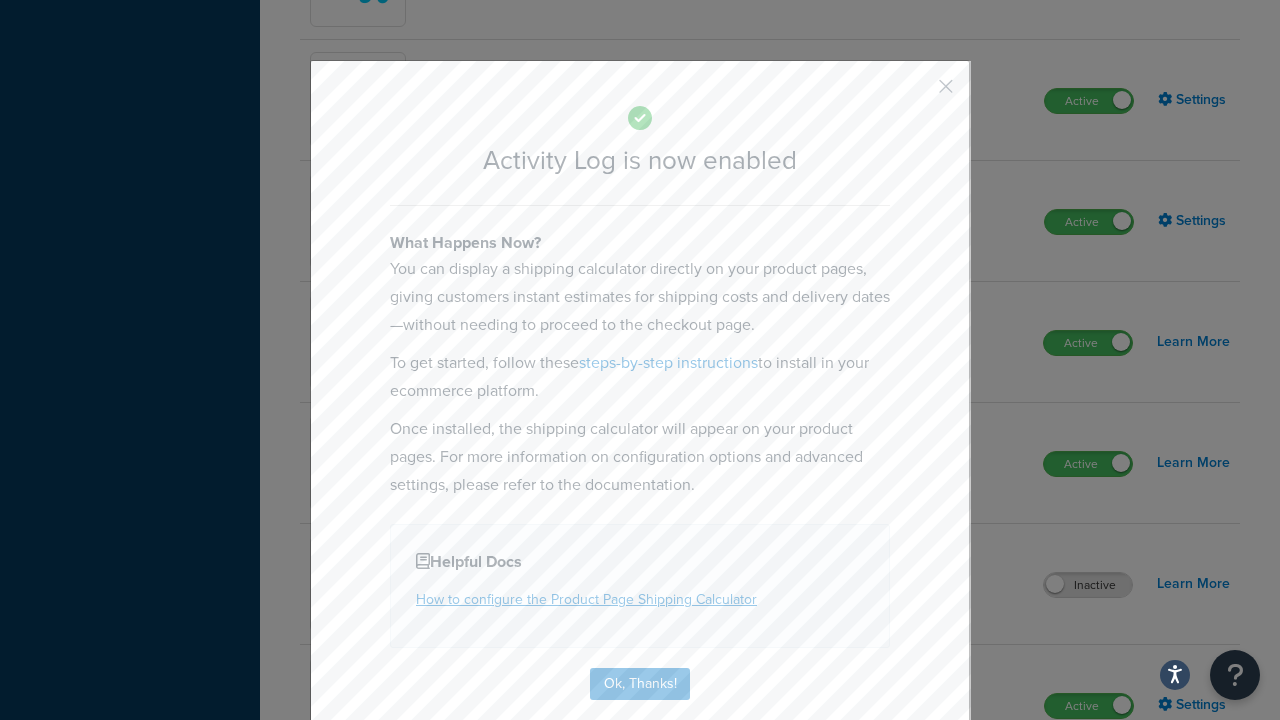 scroll, scrollTop: 1497, scrollLeft: 0, axis: vertical 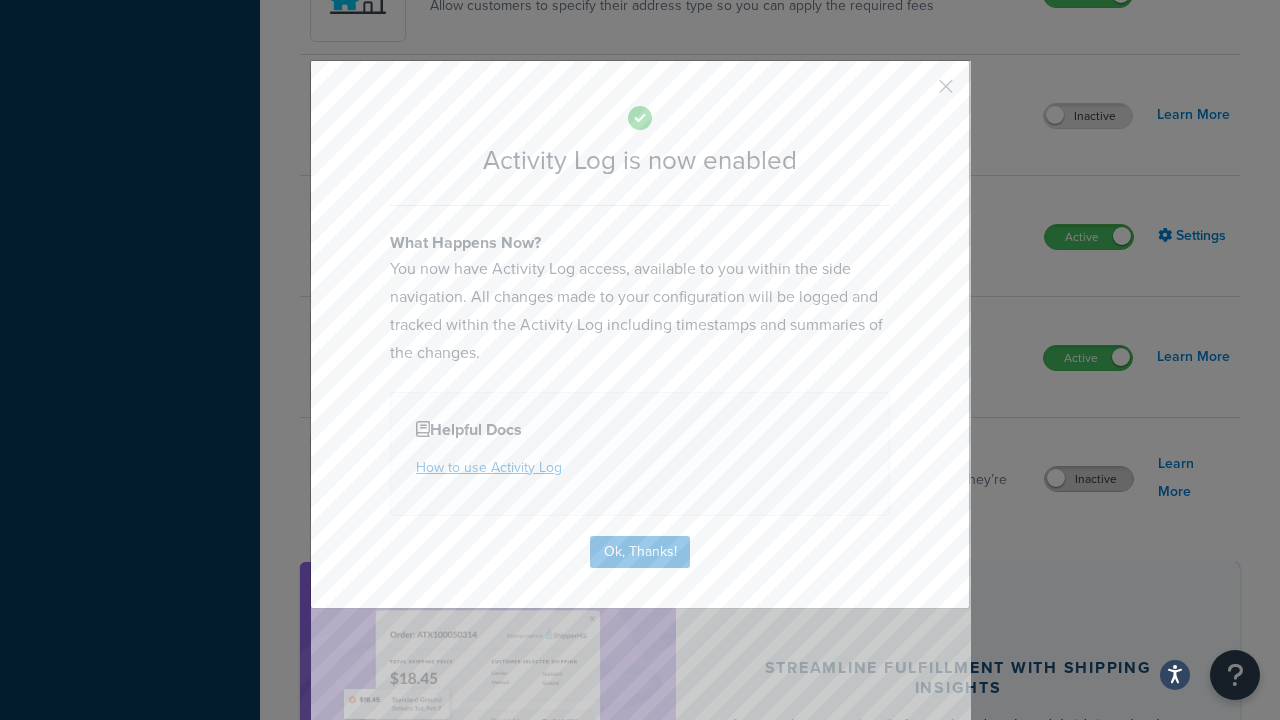 click at bounding box center (916, 93) 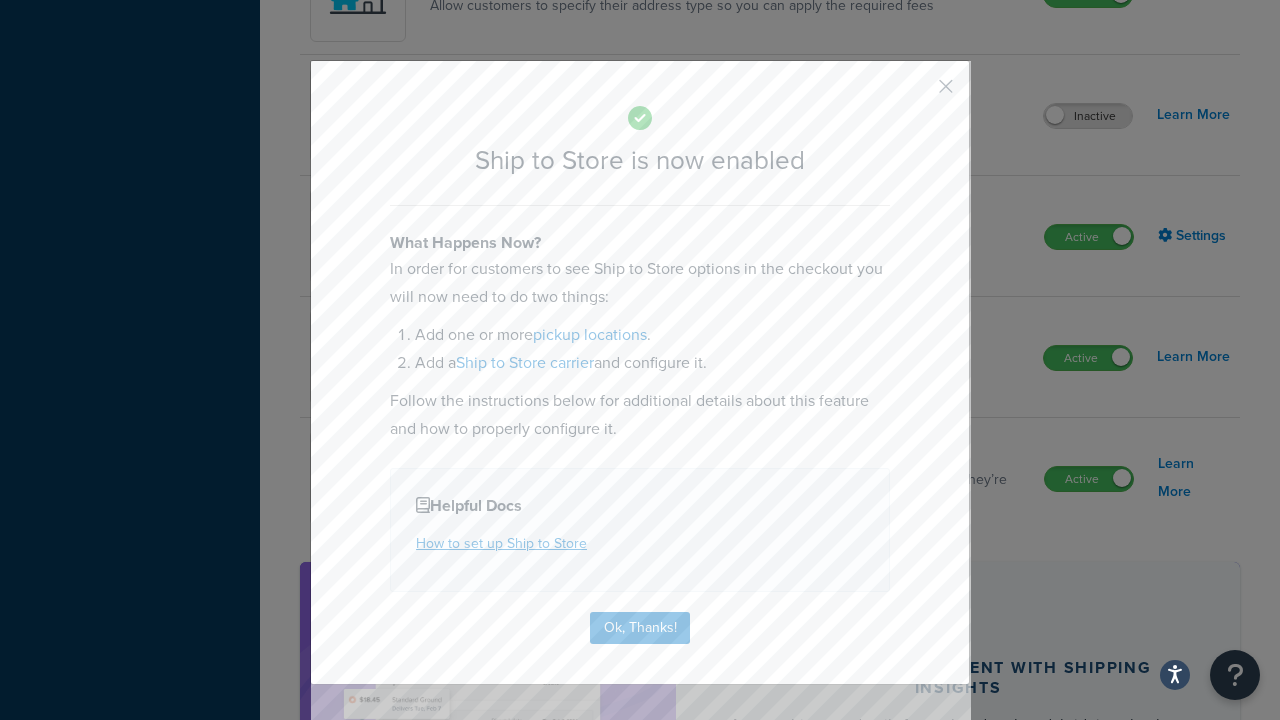 click at bounding box center (916, 93) 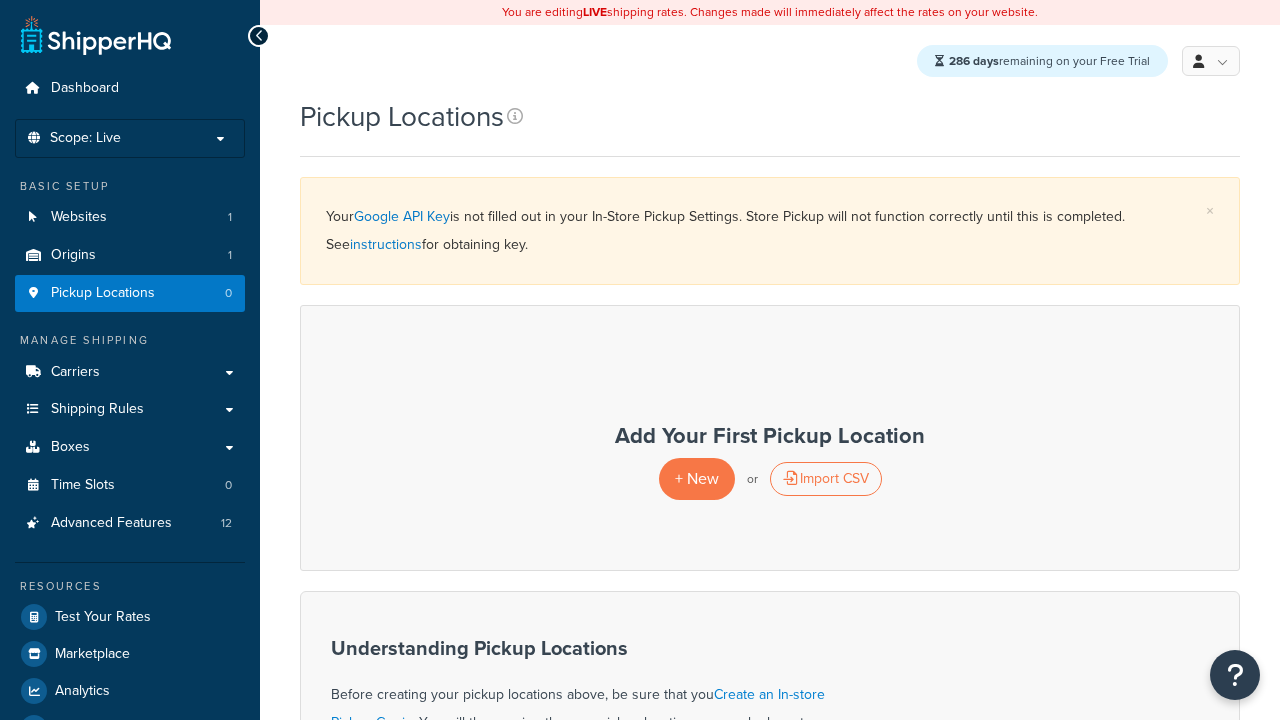 scroll, scrollTop: 0, scrollLeft: 0, axis: both 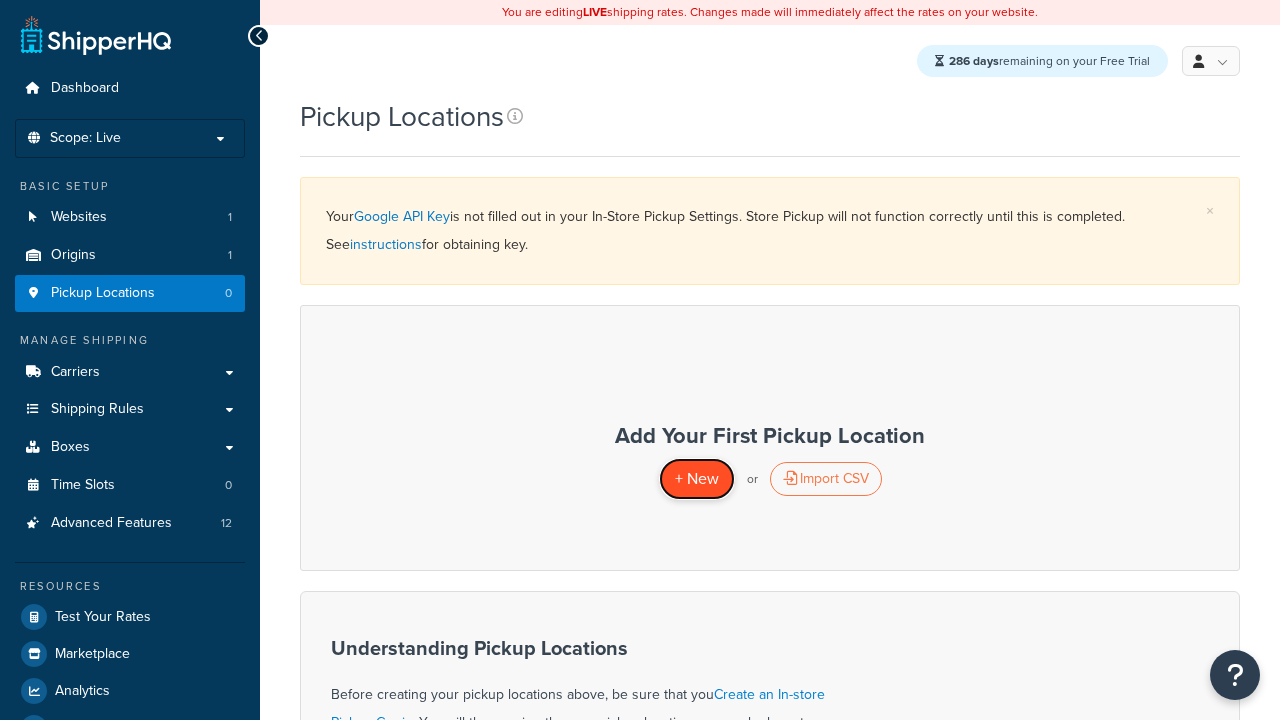click on "+ New" at bounding box center (697, 478) 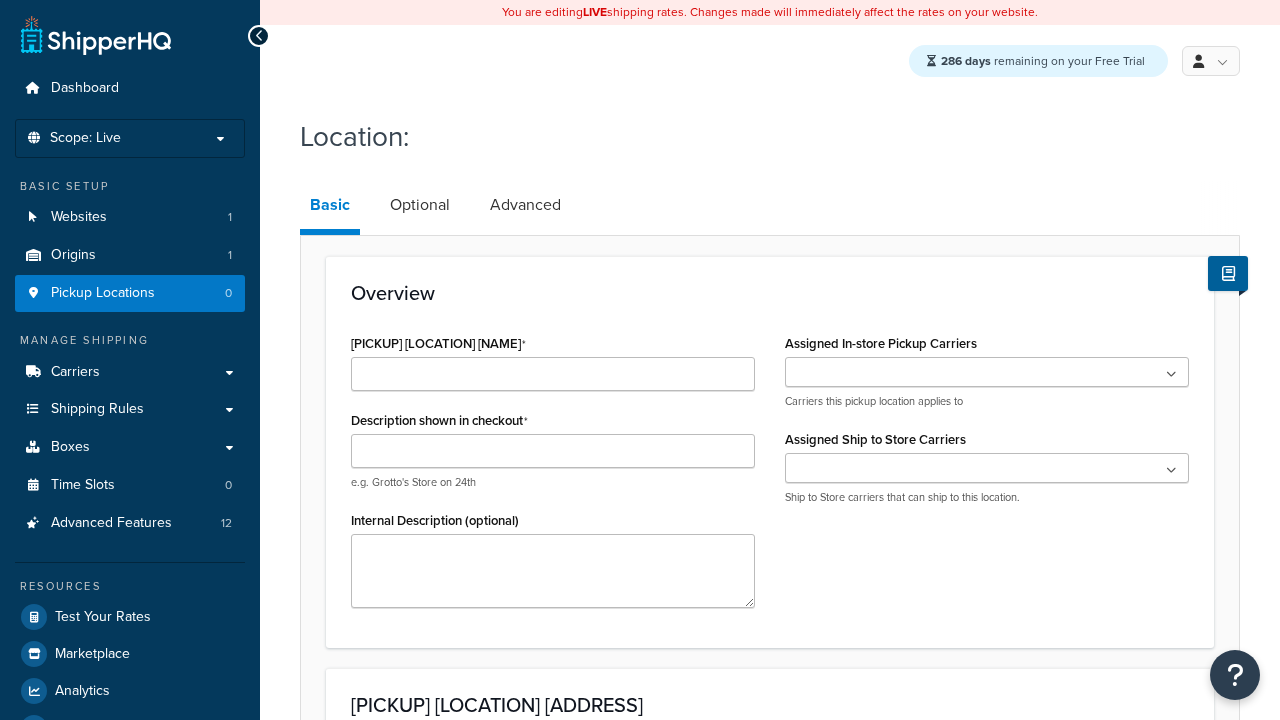 scroll, scrollTop: 0, scrollLeft: 0, axis: both 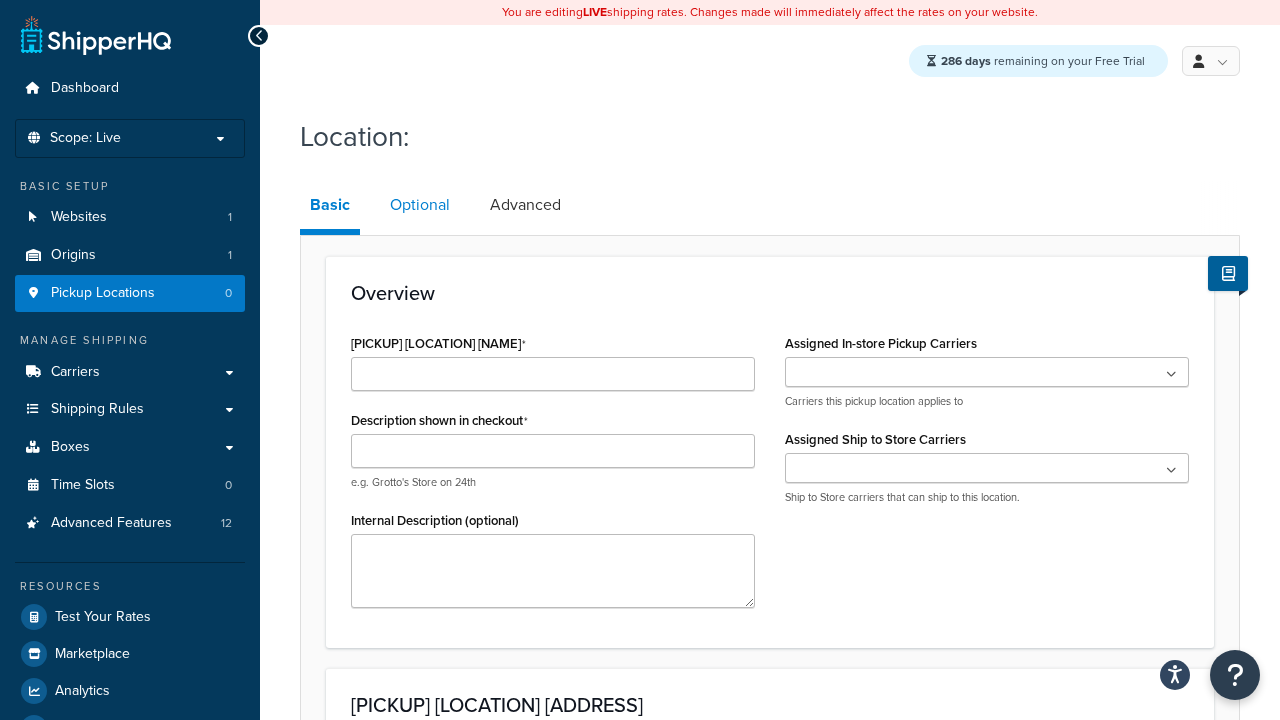 click on "Optional" at bounding box center [420, 205] 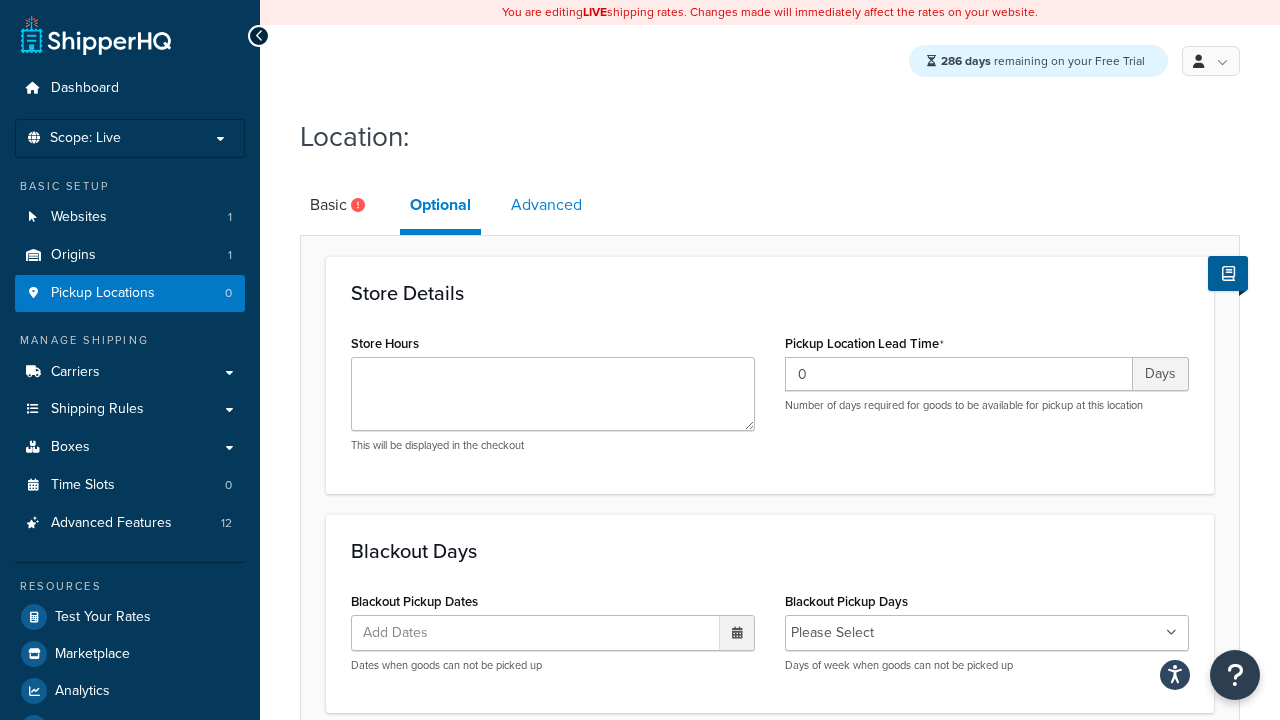 click on "Advanced" at bounding box center [546, 205] 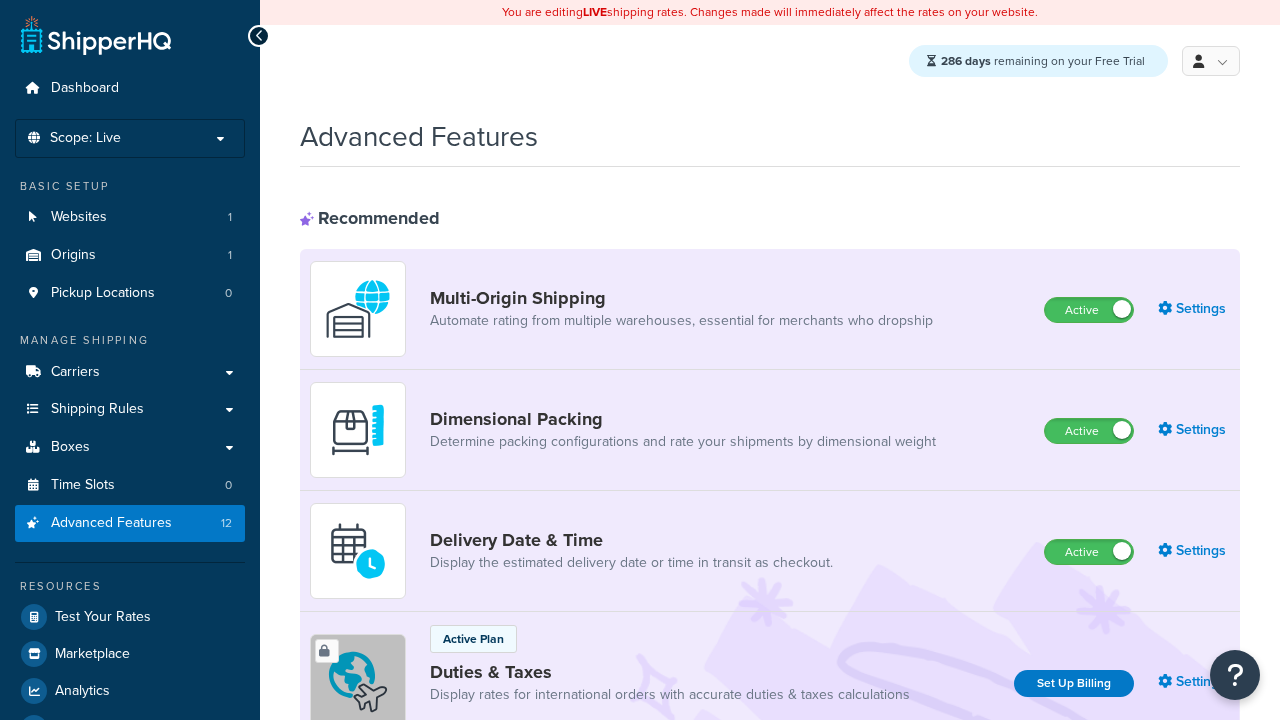scroll, scrollTop: 0, scrollLeft: 0, axis: both 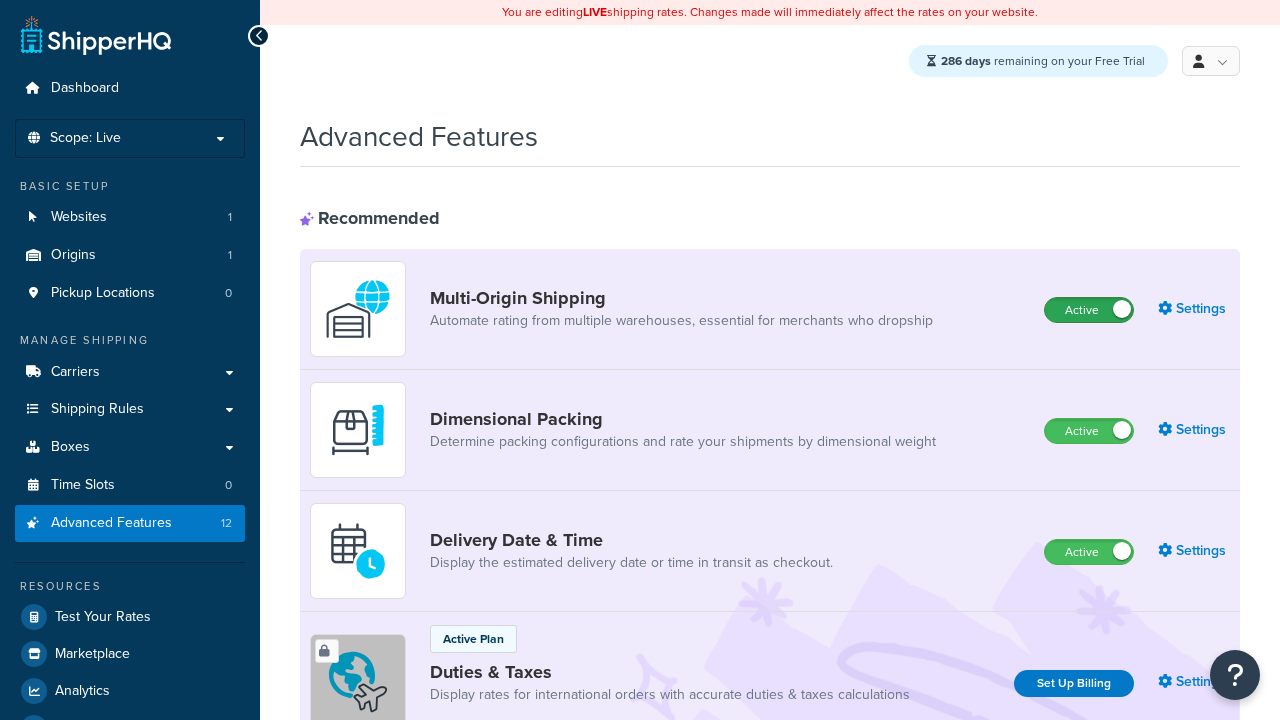 click on "Active" at bounding box center [1089, 310] 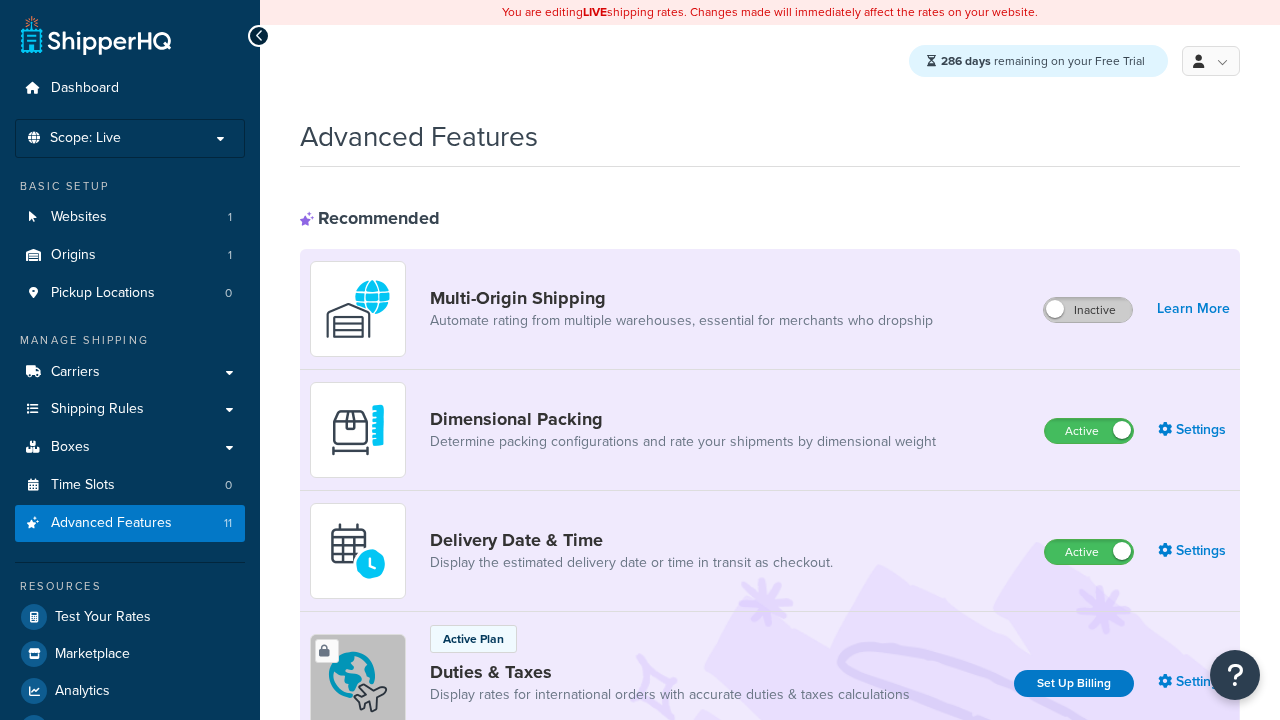 scroll, scrollTop: 0, scrollLeft: 0, axis: both 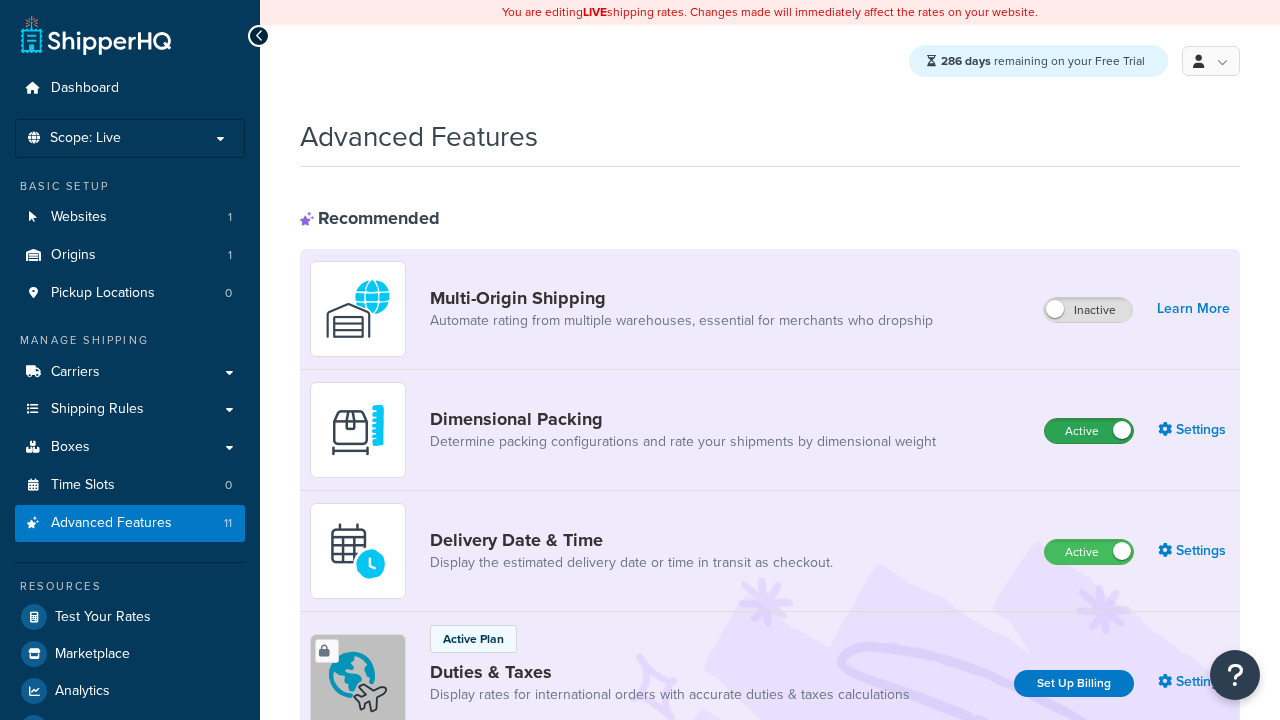 click on "Active" at bounding box center [1089, 431] 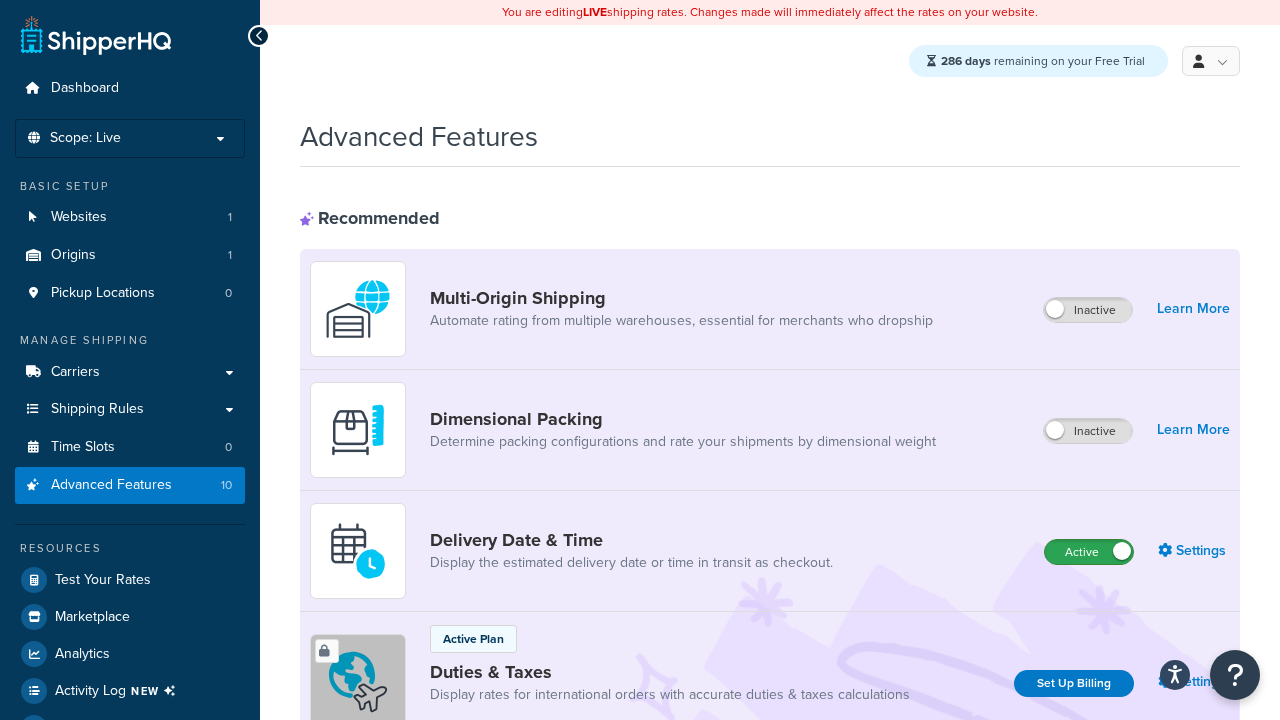 click on "Active" at bounding box center [1089, 552] 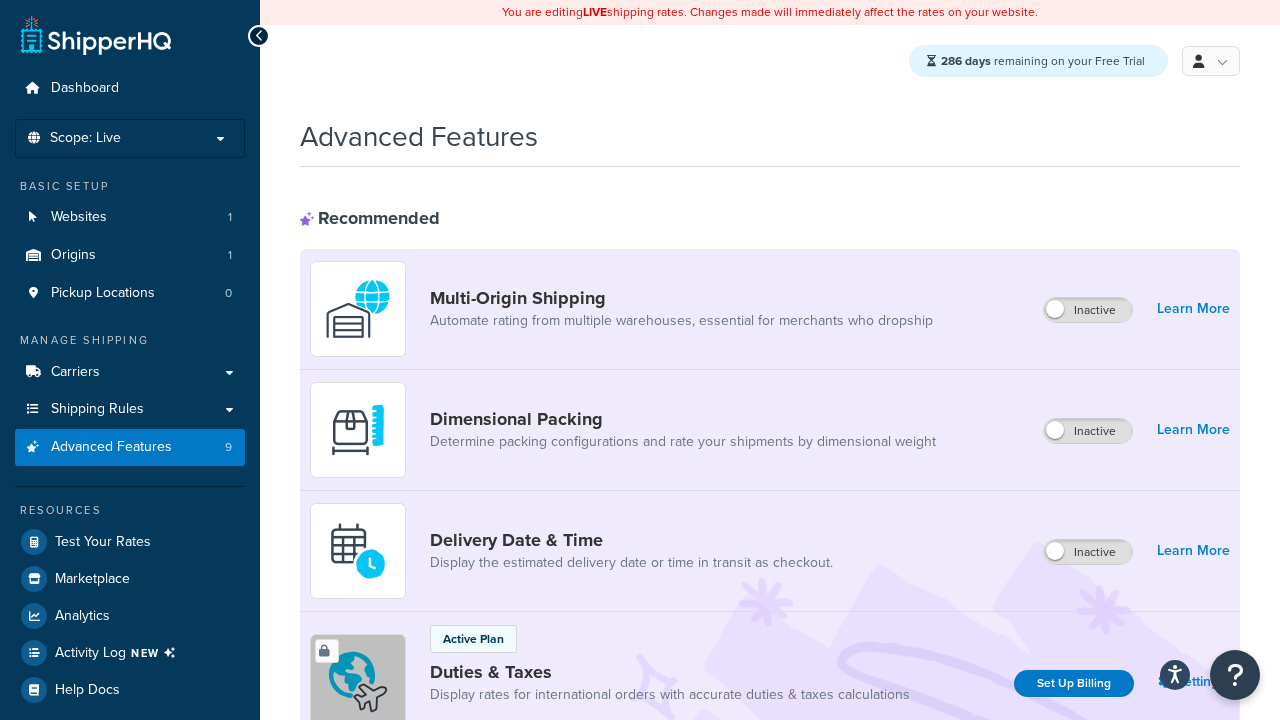 click on "Active" at bounding box center [1089, 887] 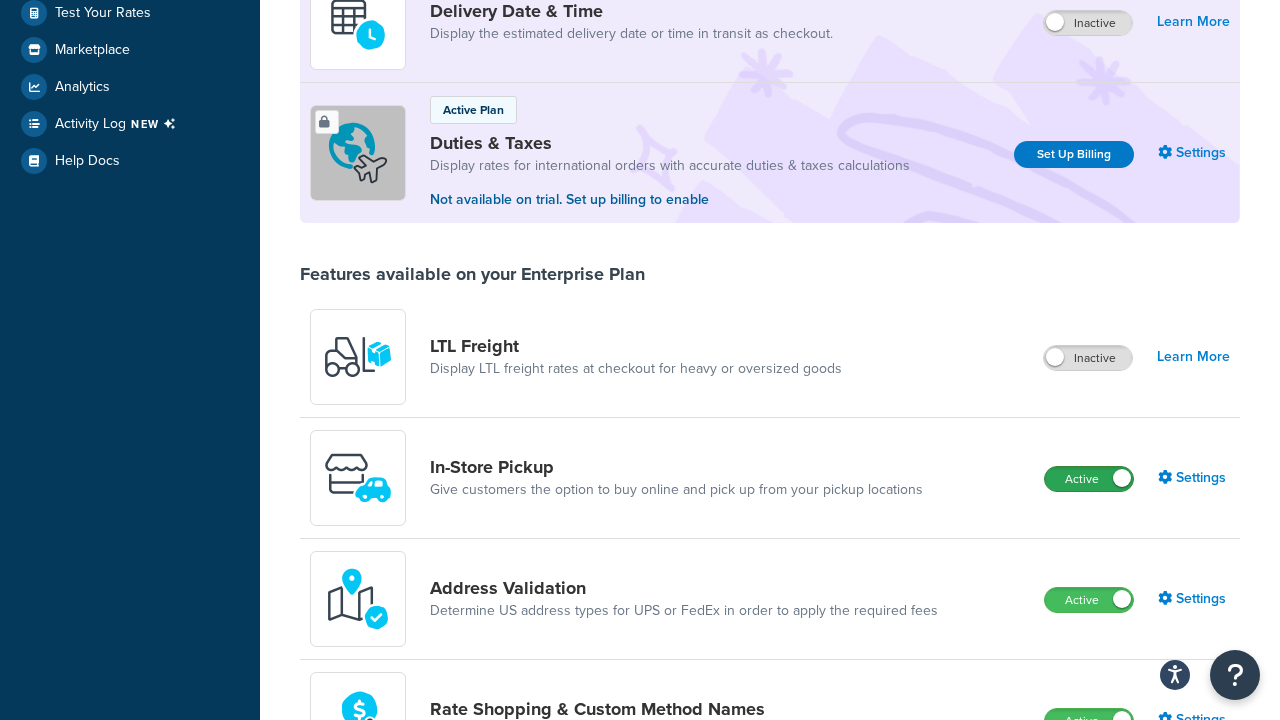 click on "Active" at bounding box center (1089, 479) 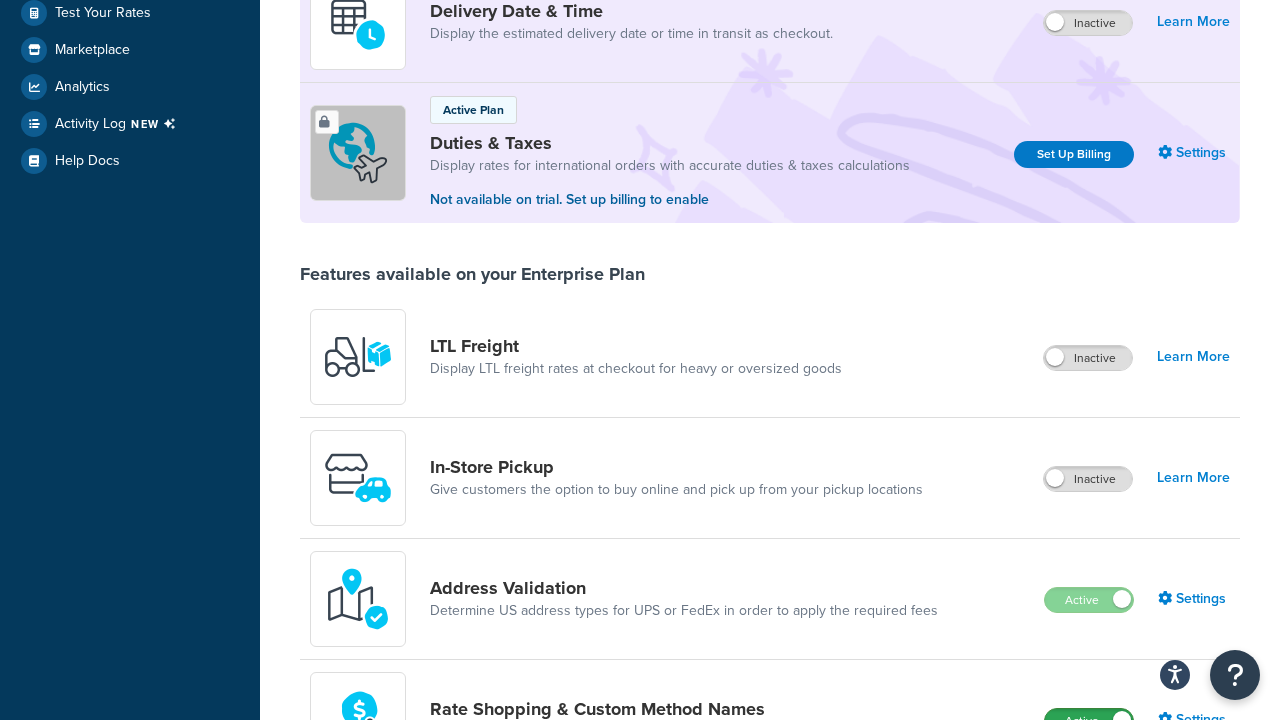 click on "Active" at bounding box center (1089, 721) 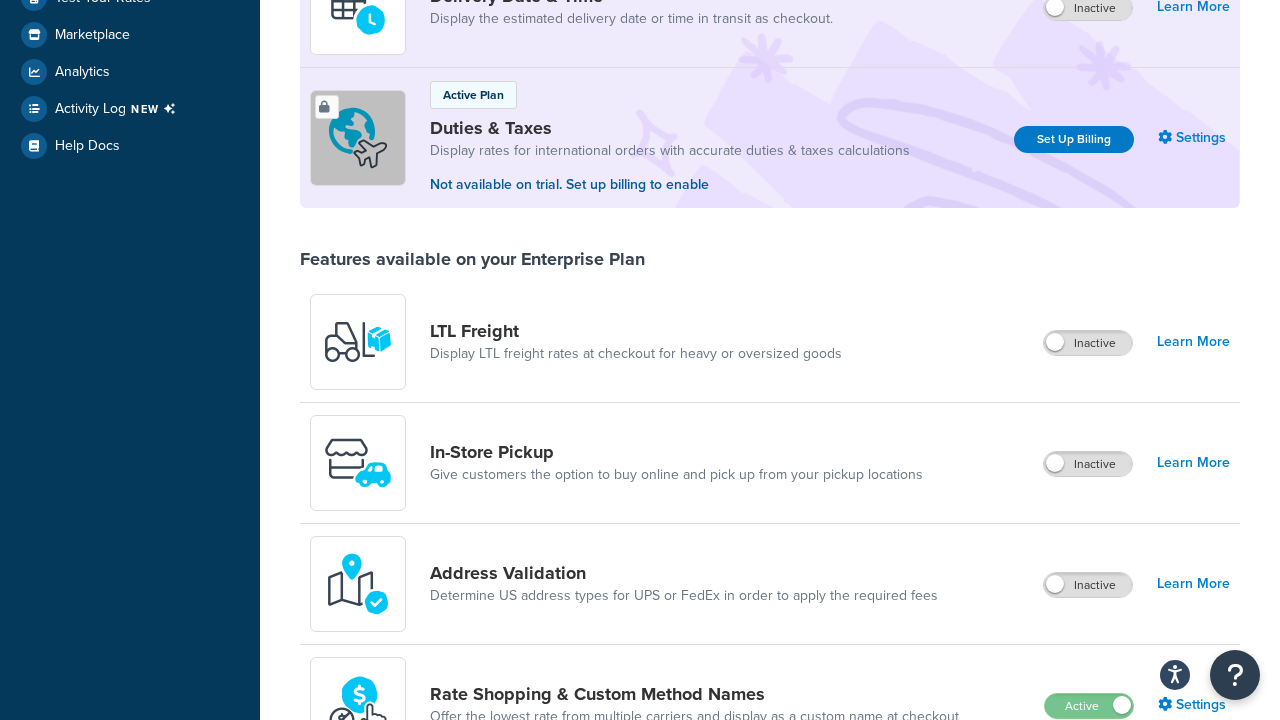 click on "Active" at bounding box center (1088, 827) 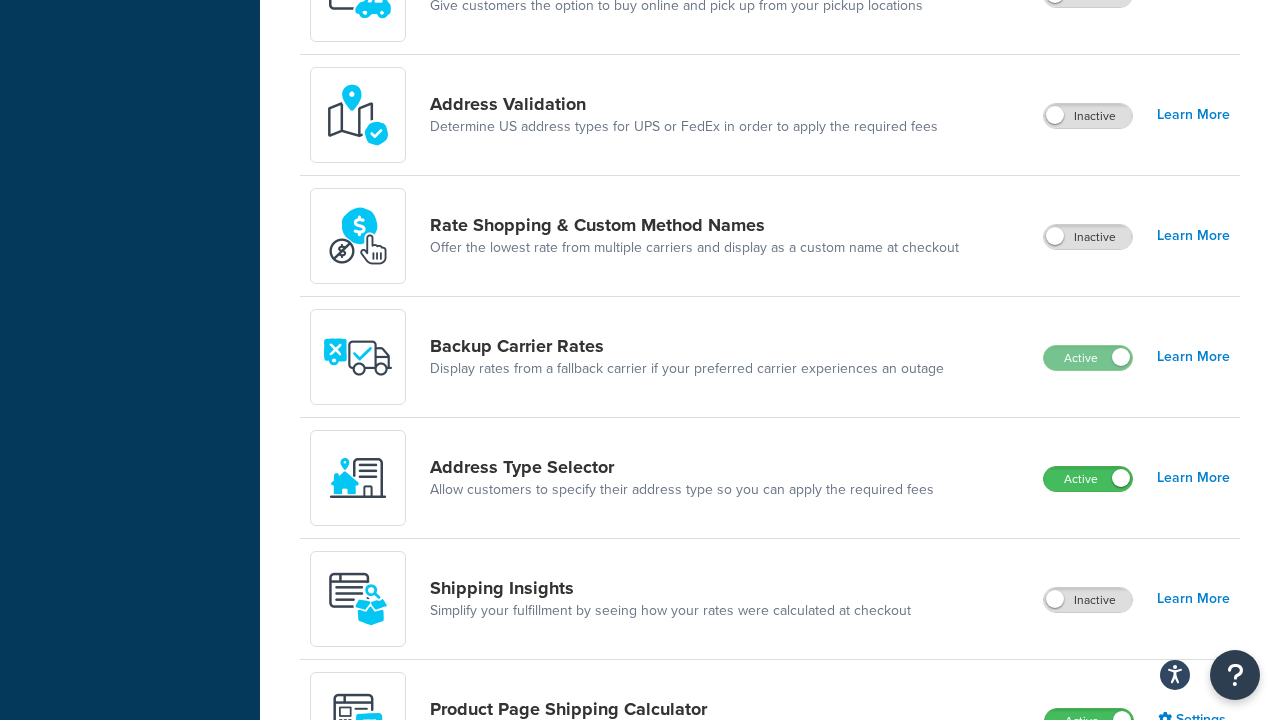 click on "Active" at bounding box center [1088, 479] 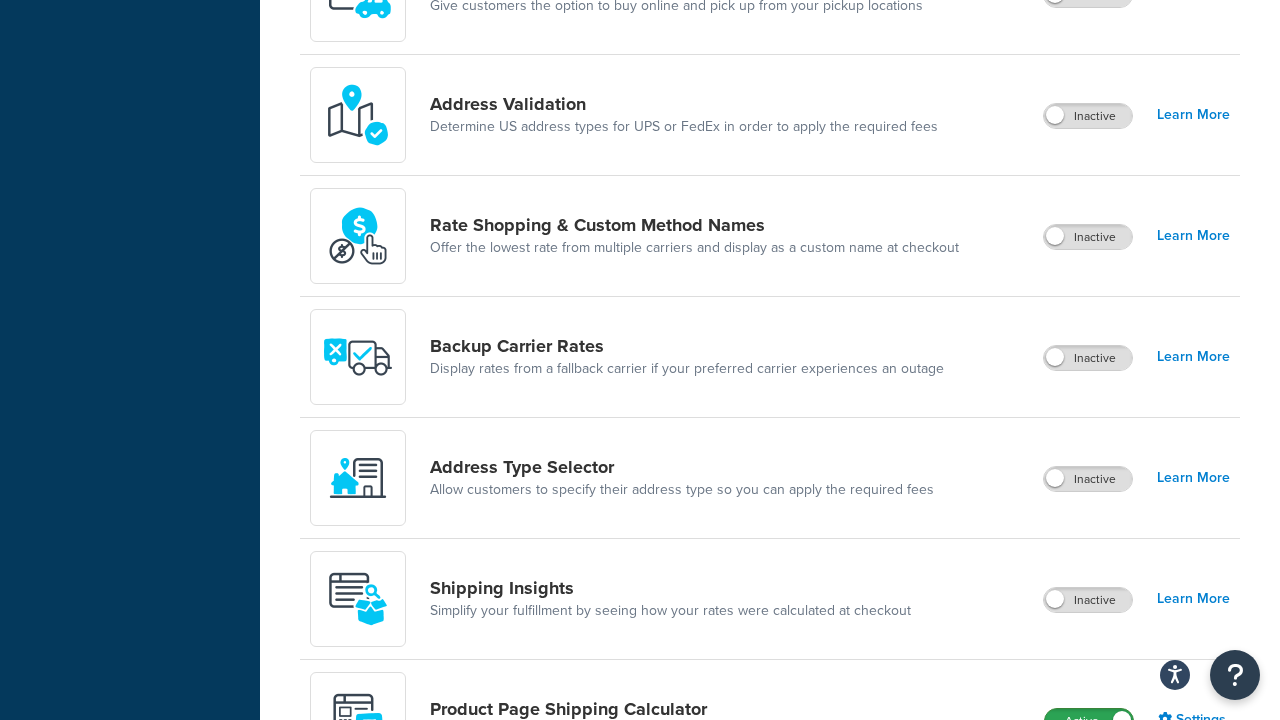 click on "Active" at bounding box center (1089, 721) 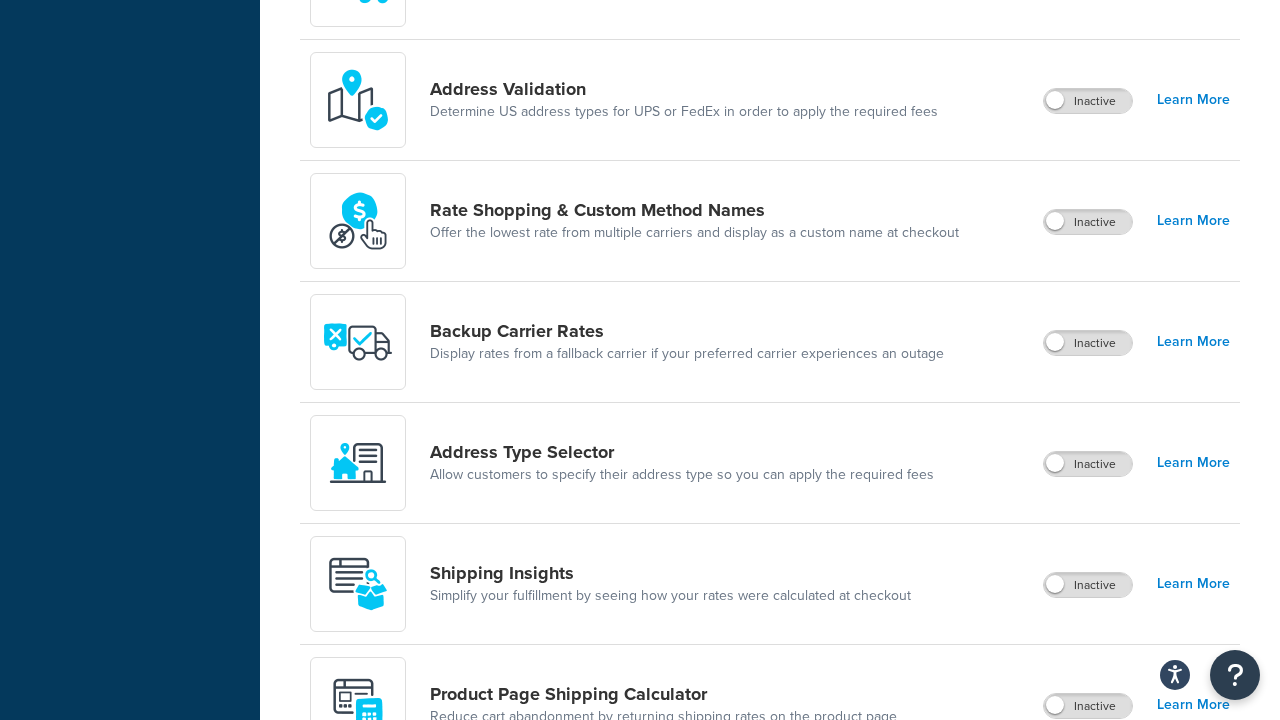click on "Active" at bounding box center [1088, 827] 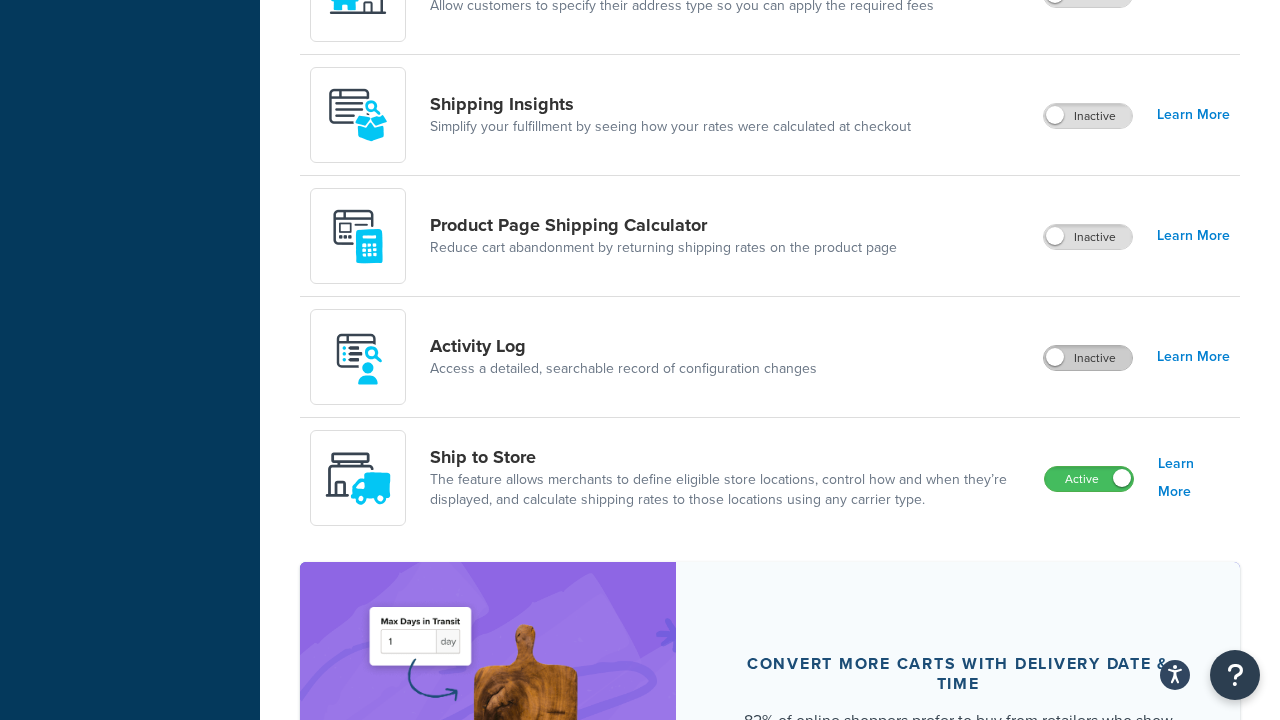 click on "Active" at bounding box center [1089, 479] 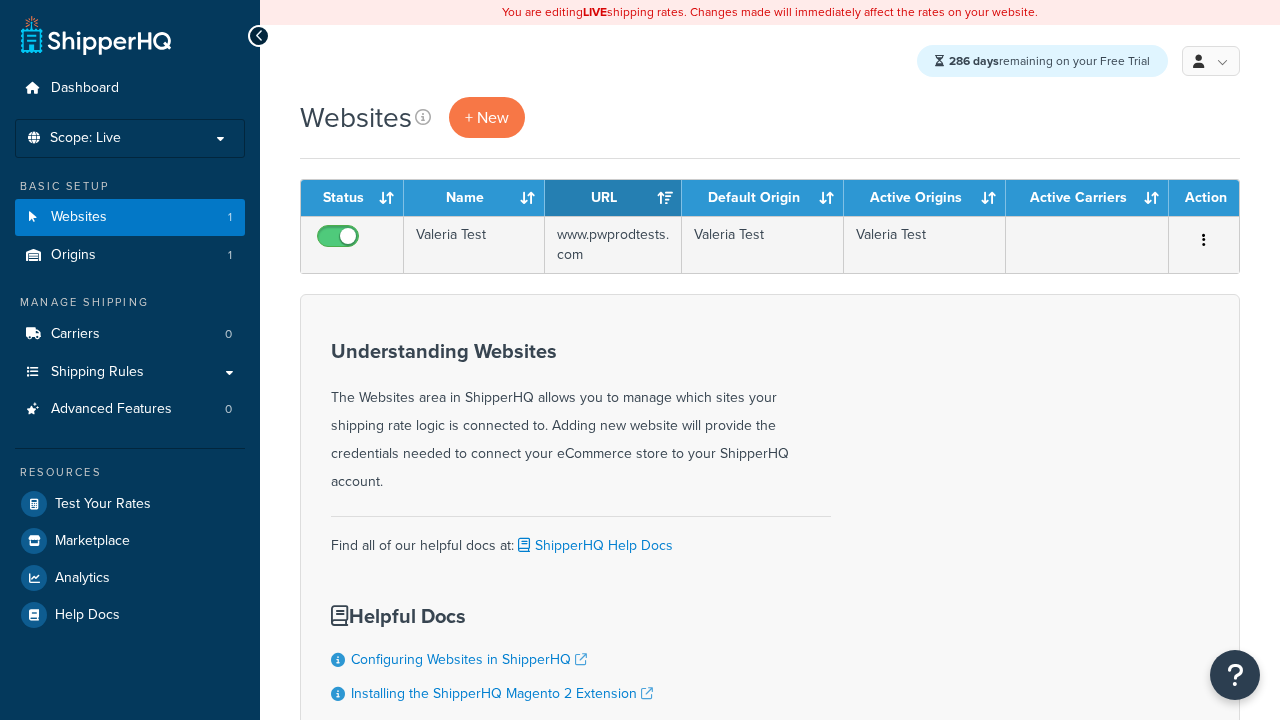scroll, scrollTop: 0, scrollLeft: 0, axis: both 